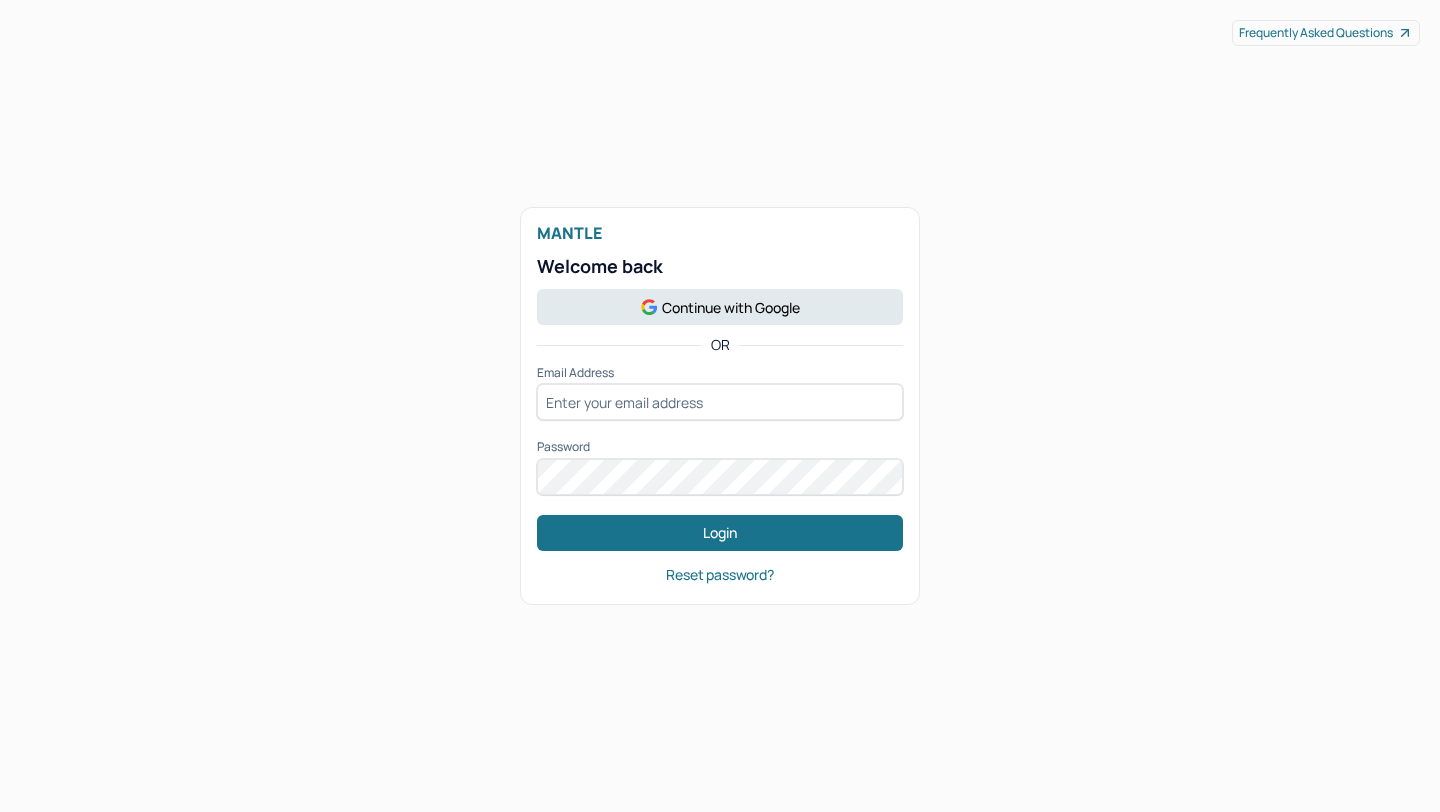 scroll, scrollTop: 0, scrollLeft: 0, axis: both 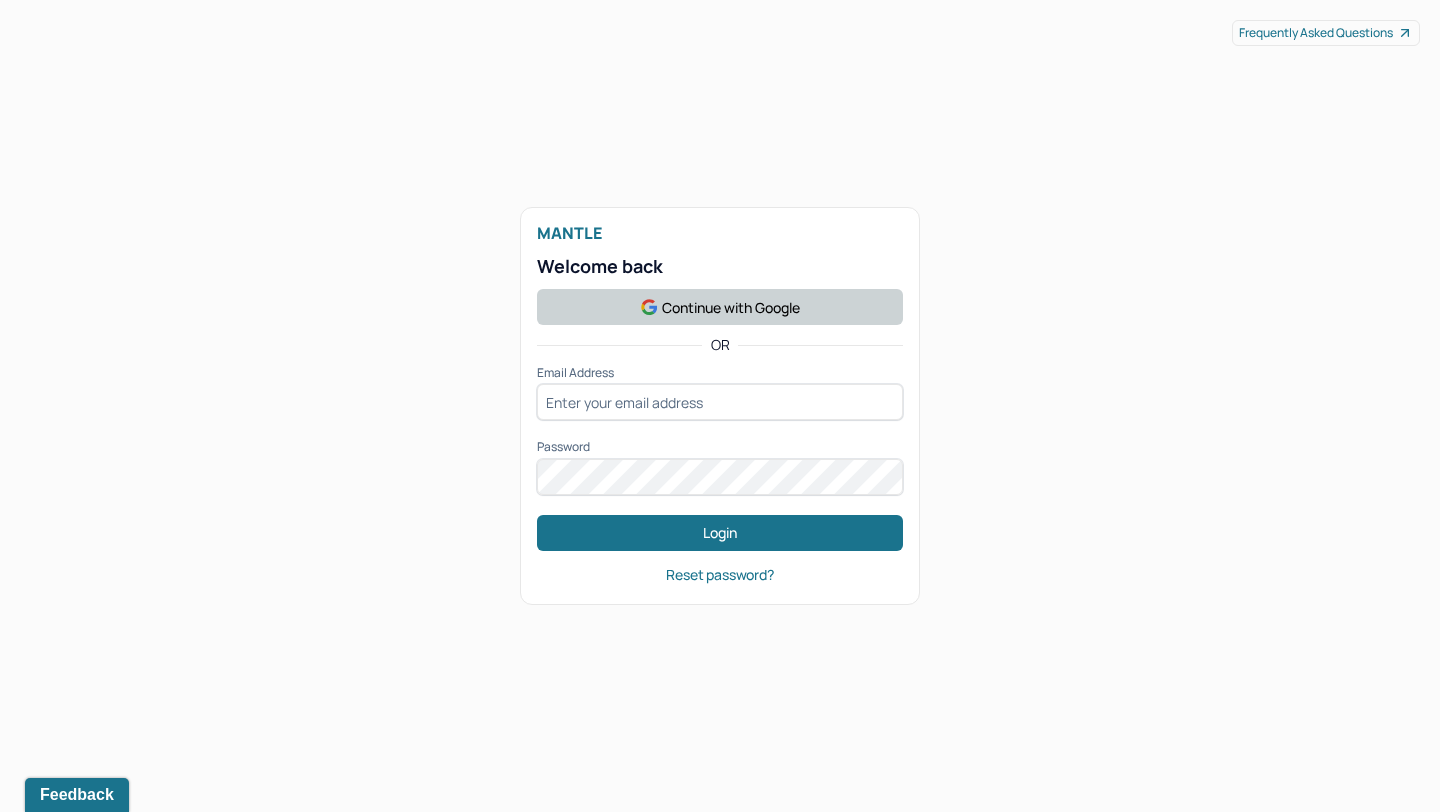 click on "Continue with Google" at bounding box center [720, 307] 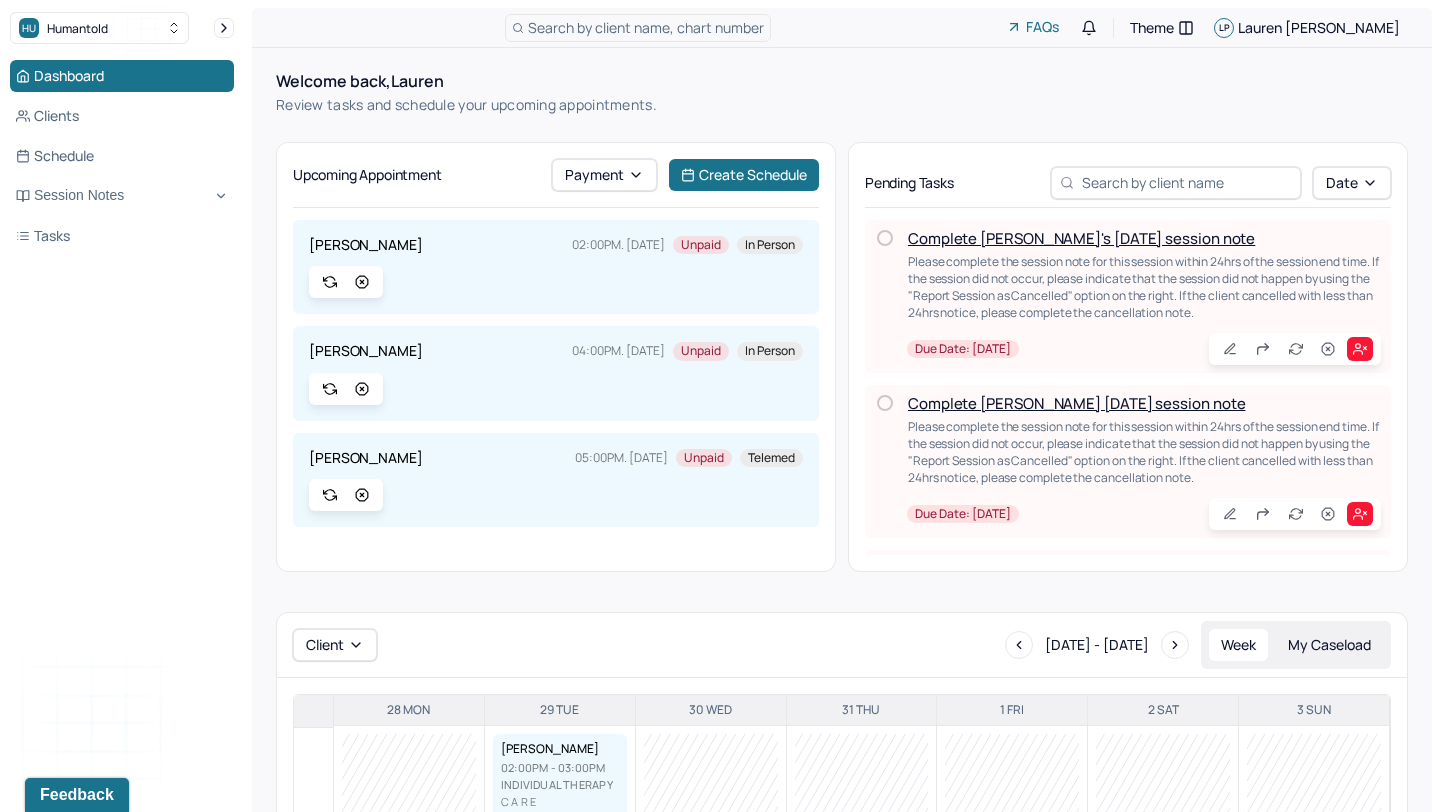click on "Complete [PERSON_NAME]'s [DATE] session note" at bounding box center [1081, 238] 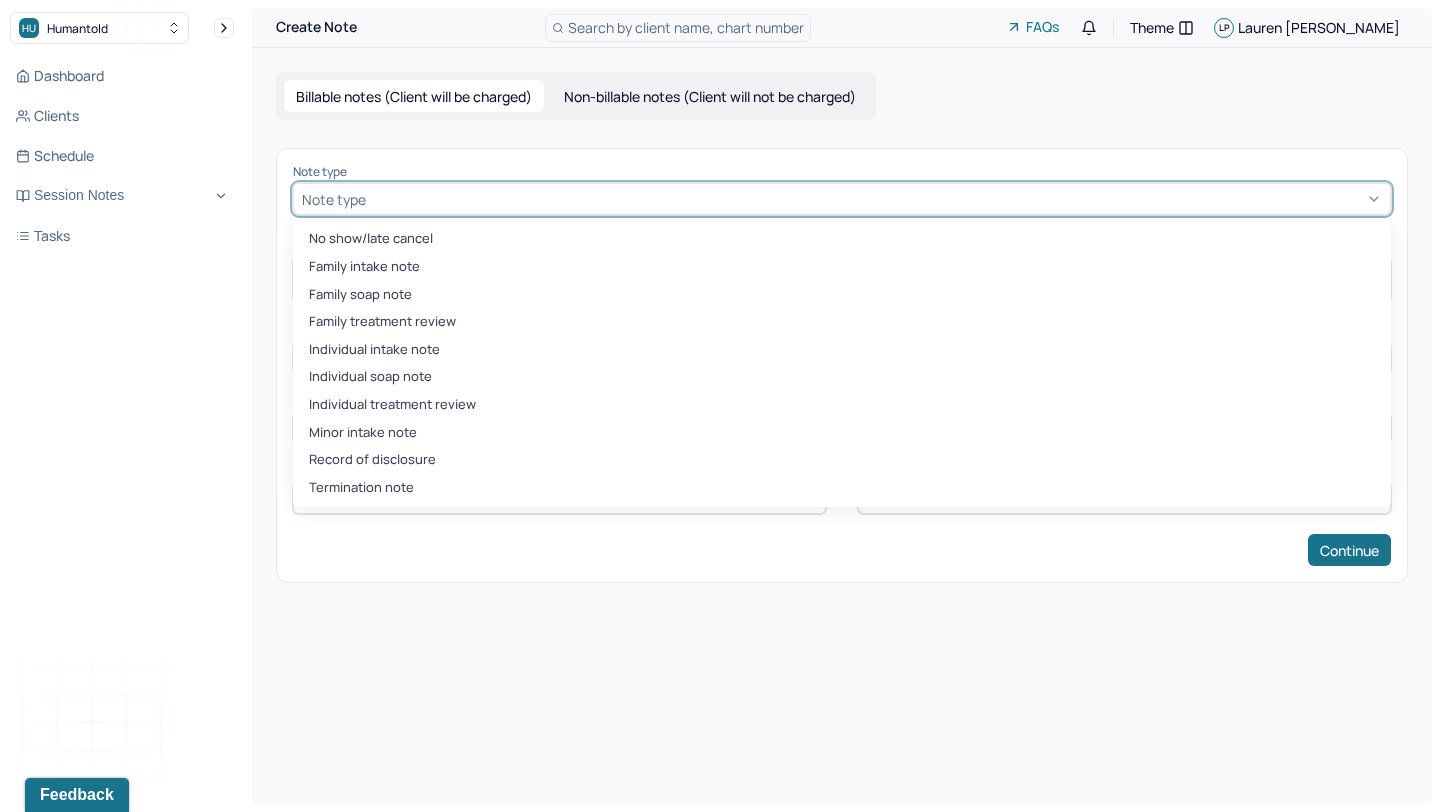 click at bounding box center [876, 199] 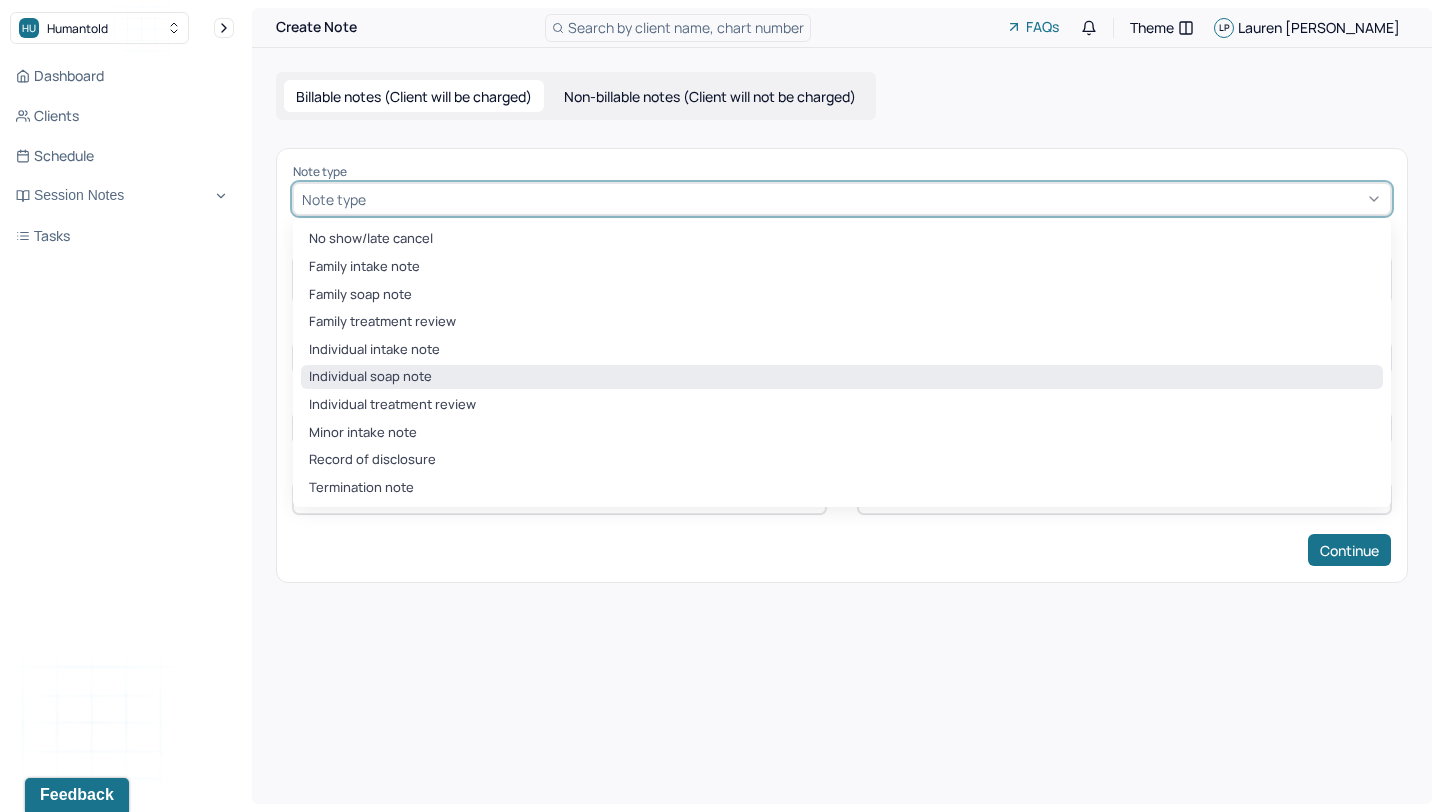 click on "Individual soap note" at bounding box center (842, 377) 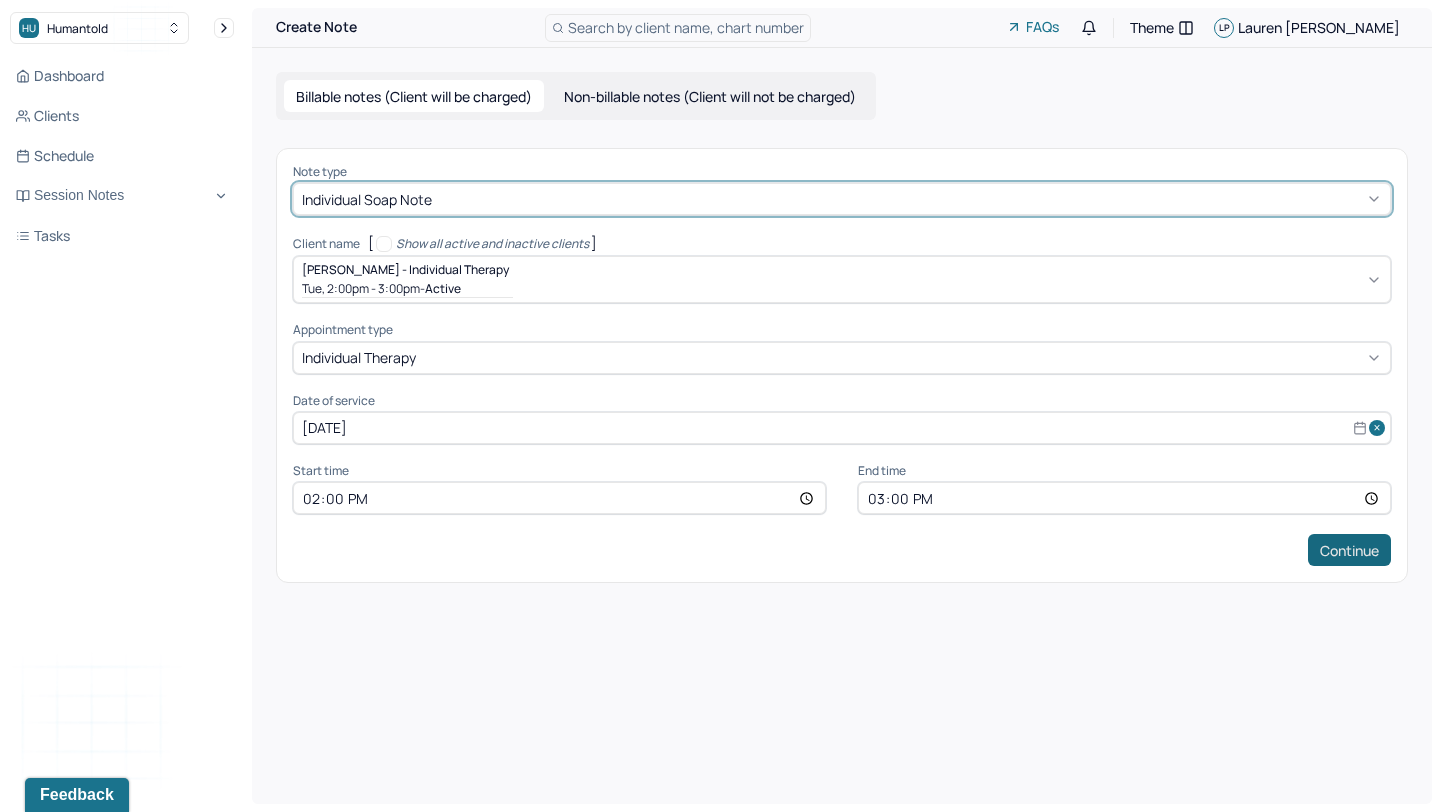 click on "Continue" at bounding box center (1349, 550) 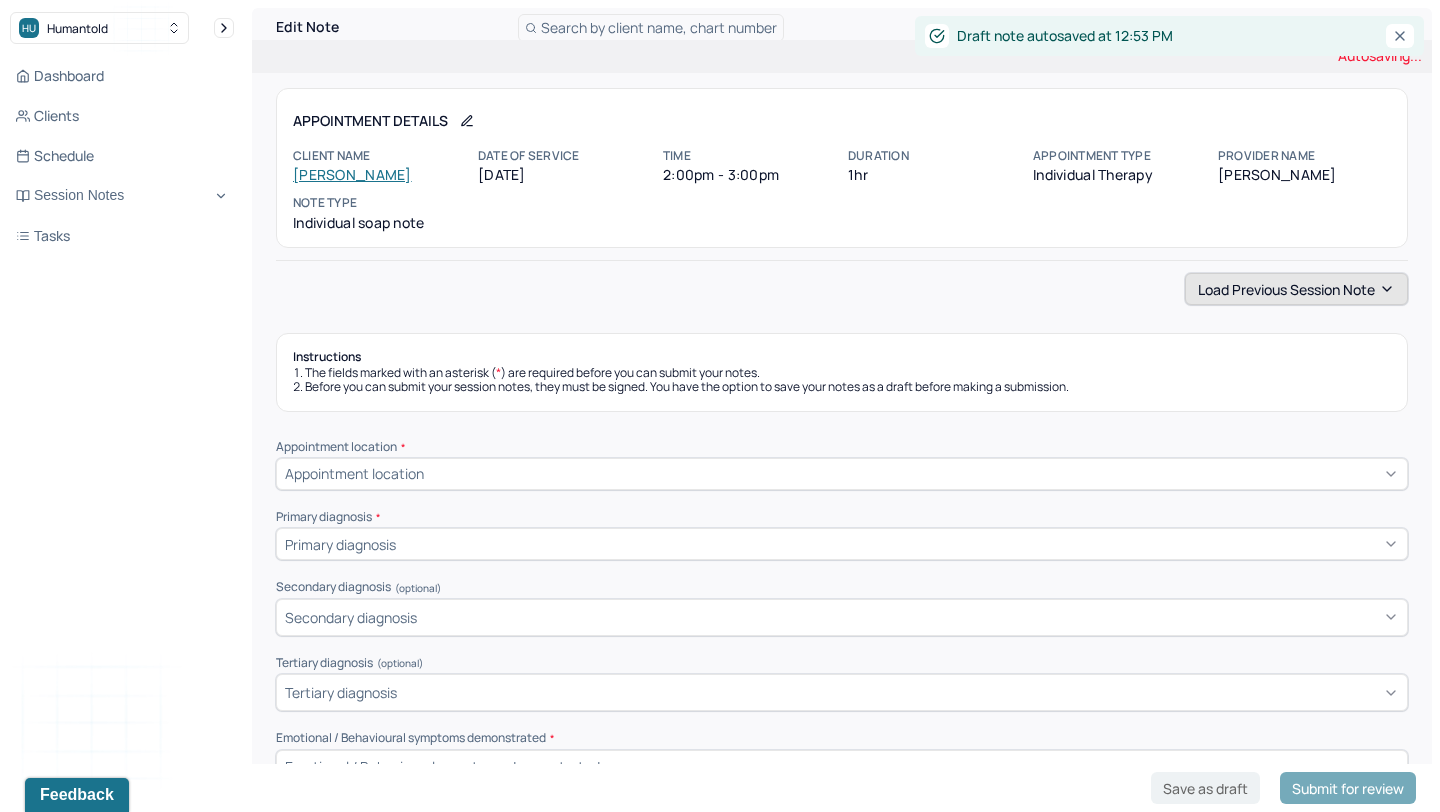 click on "Load previous session note" at bounding box center (1296, 289) 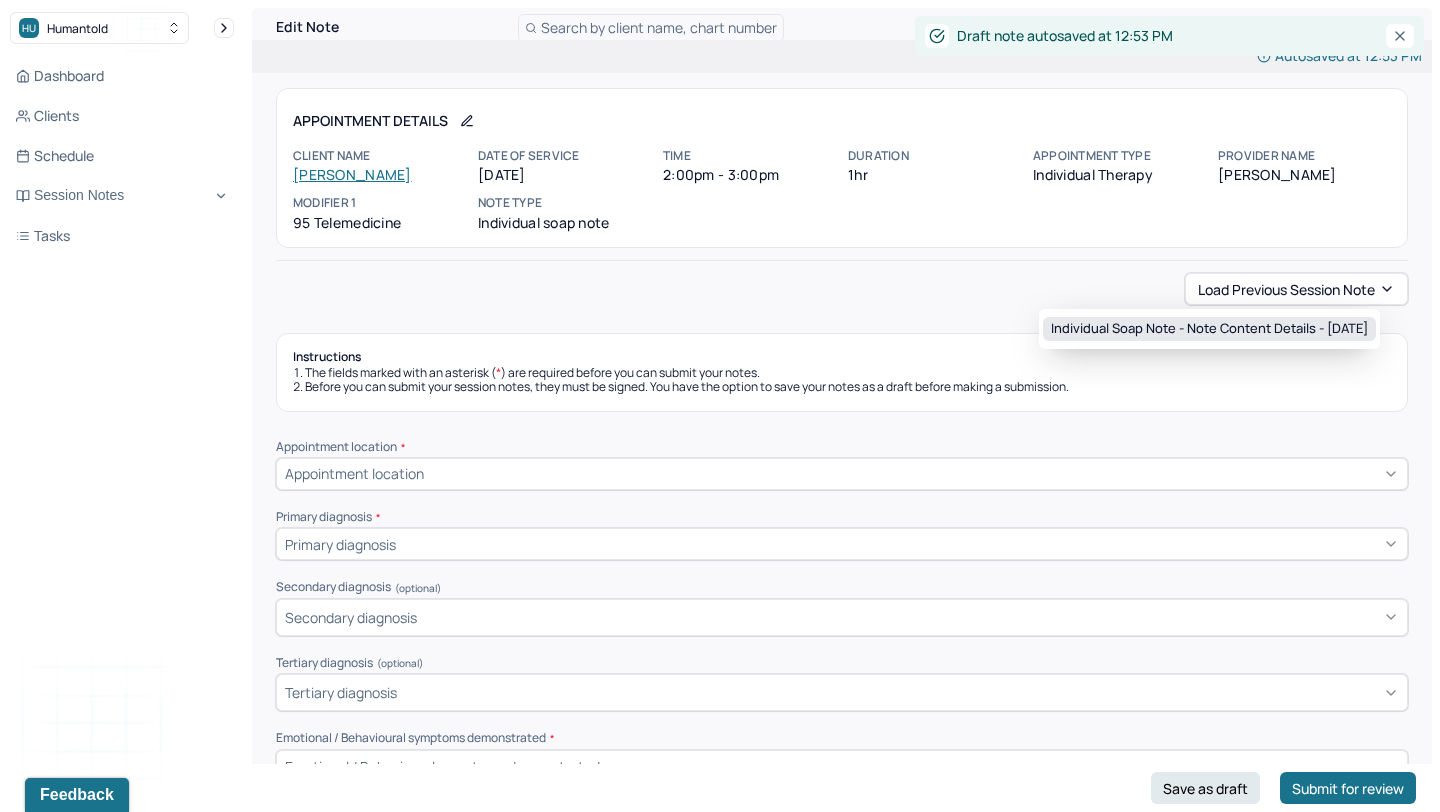 click on "Individual soap note   - Note content Details -   [DATE]" at bounding box center [1209, 329] 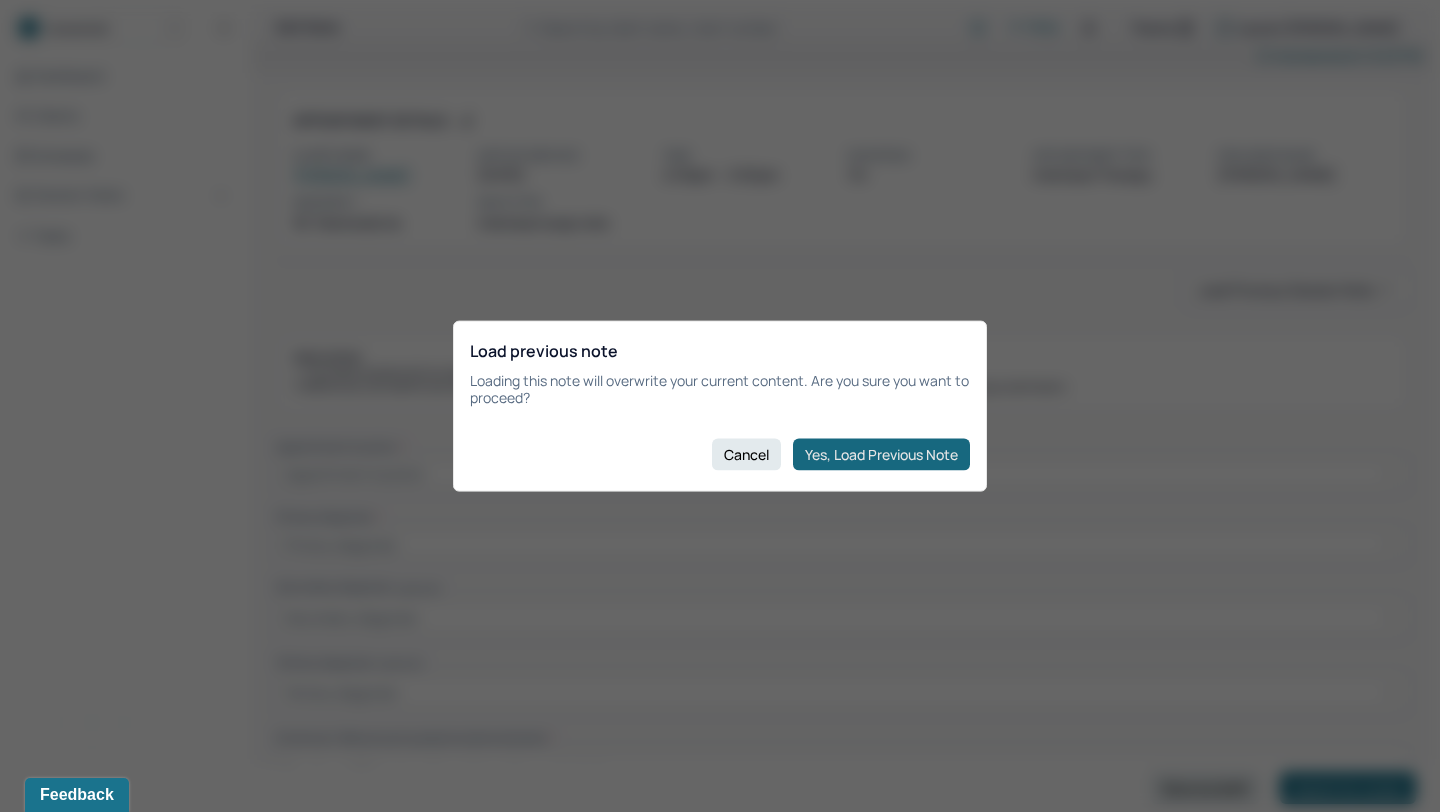 click on "Yes, Load Previous Note" at bounding box center [881, 454] 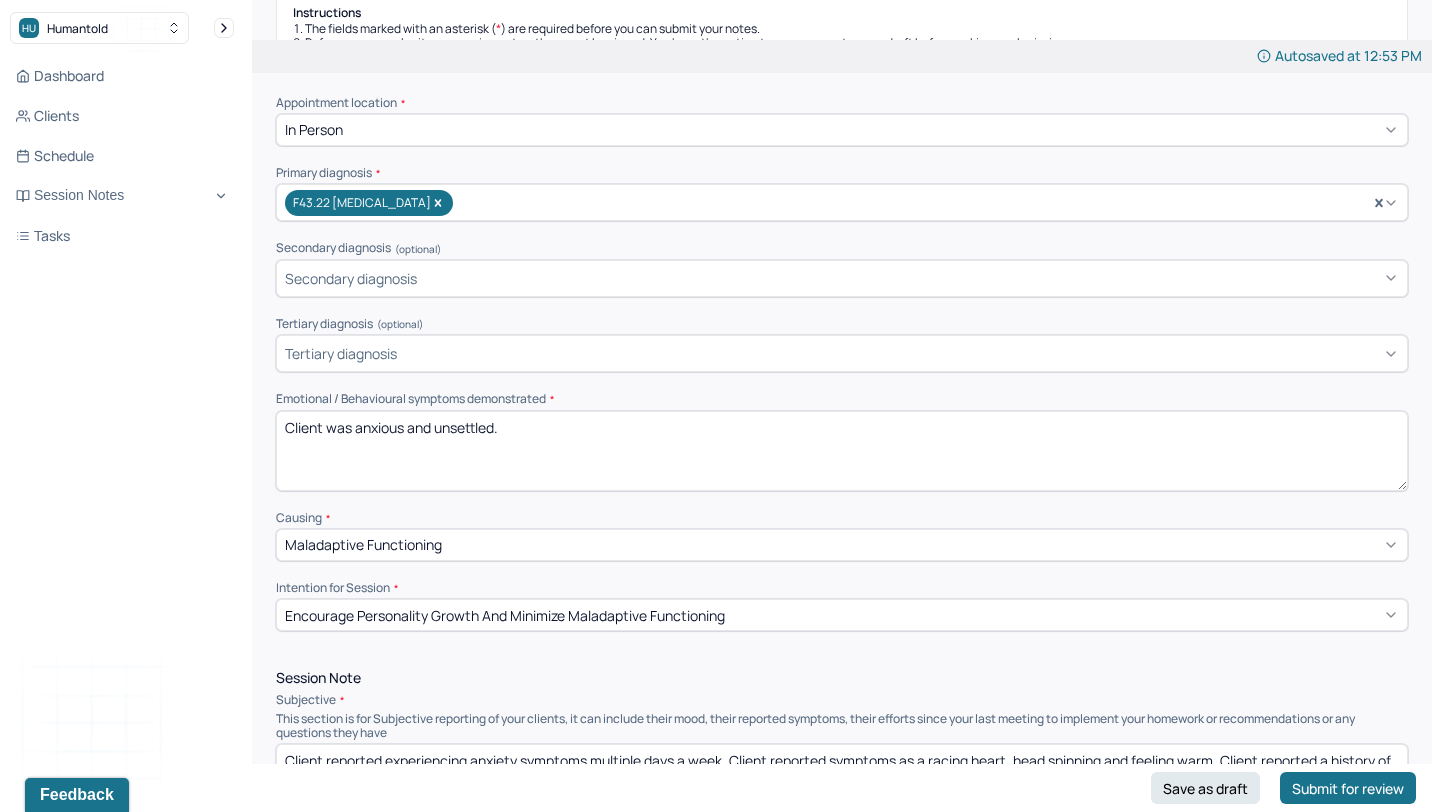scroll, scrollTop: 347, scrollLeft: 0, axis: vertical 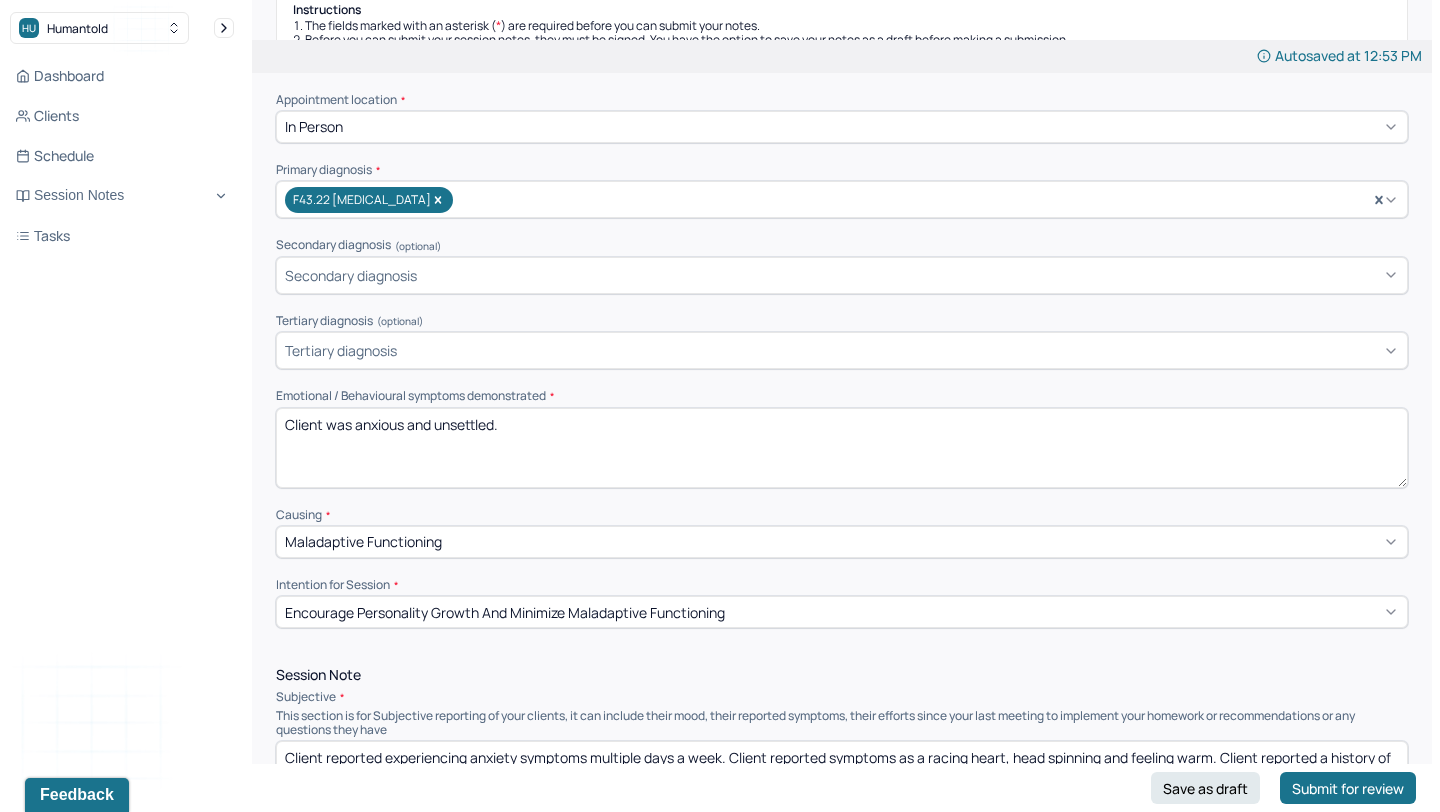 click on "Client was anxious and unsettled." at bounding box center [842, 448] 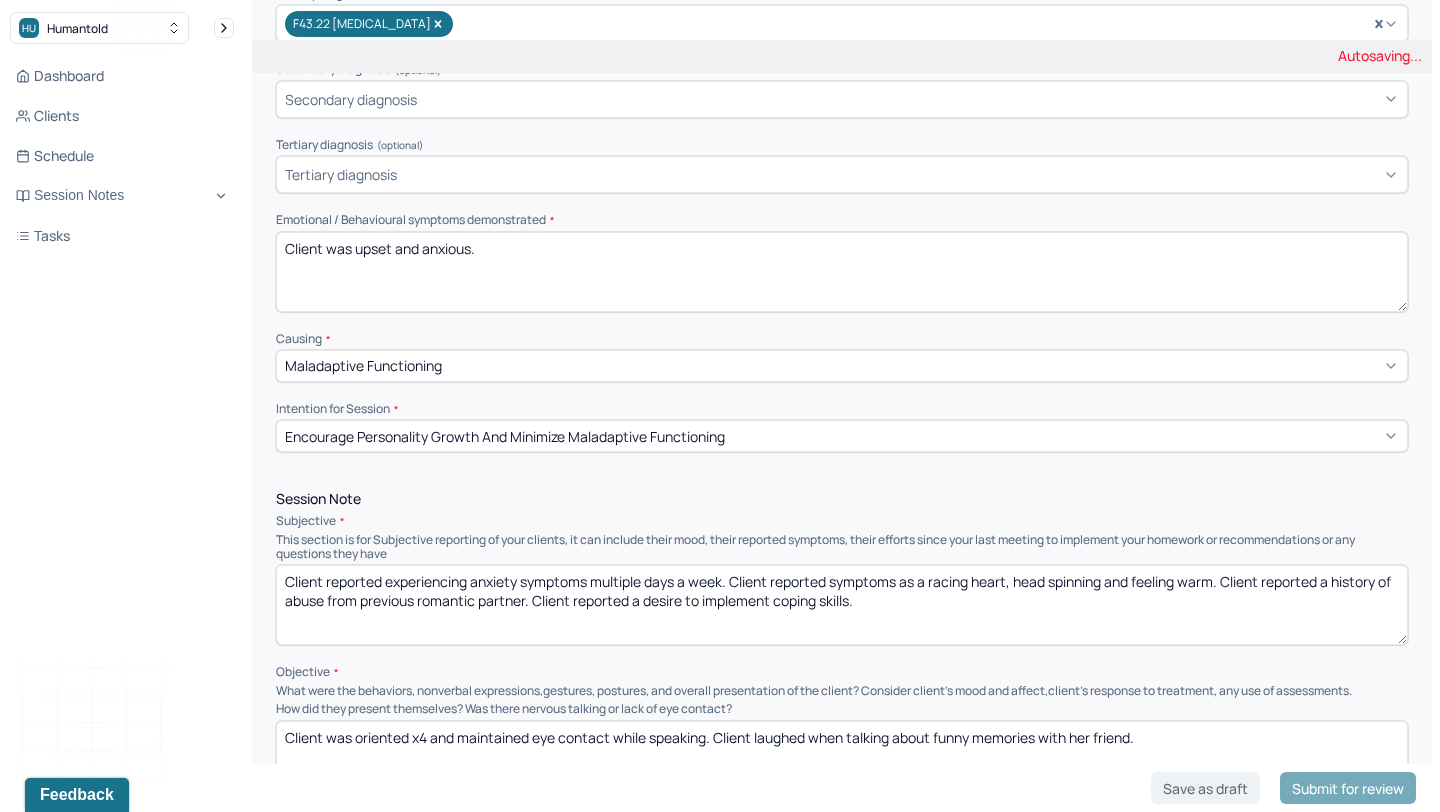 scroll, scrollTop: 537, scrollLeft: 0, axis: vertical 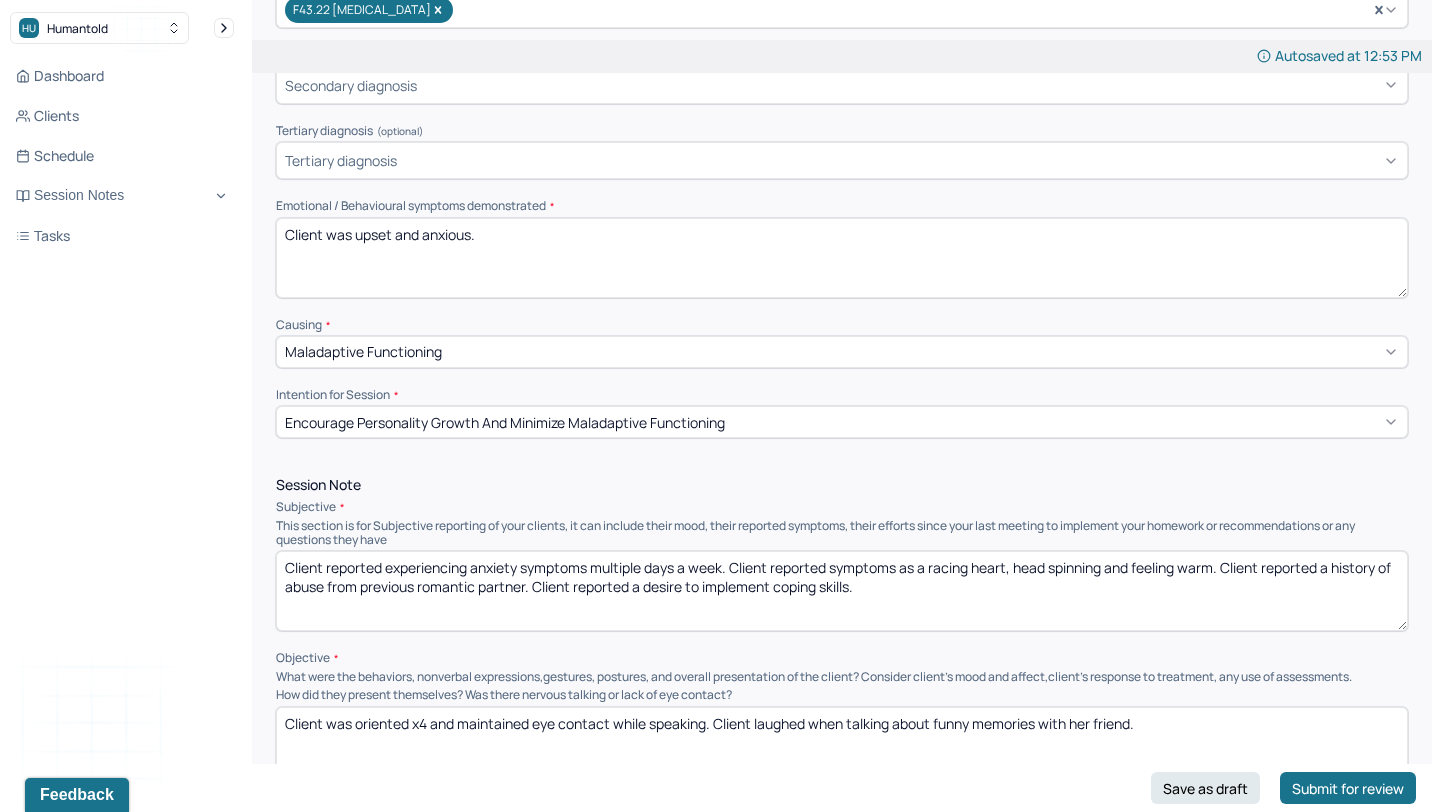 type on "Client was upset and anxious." 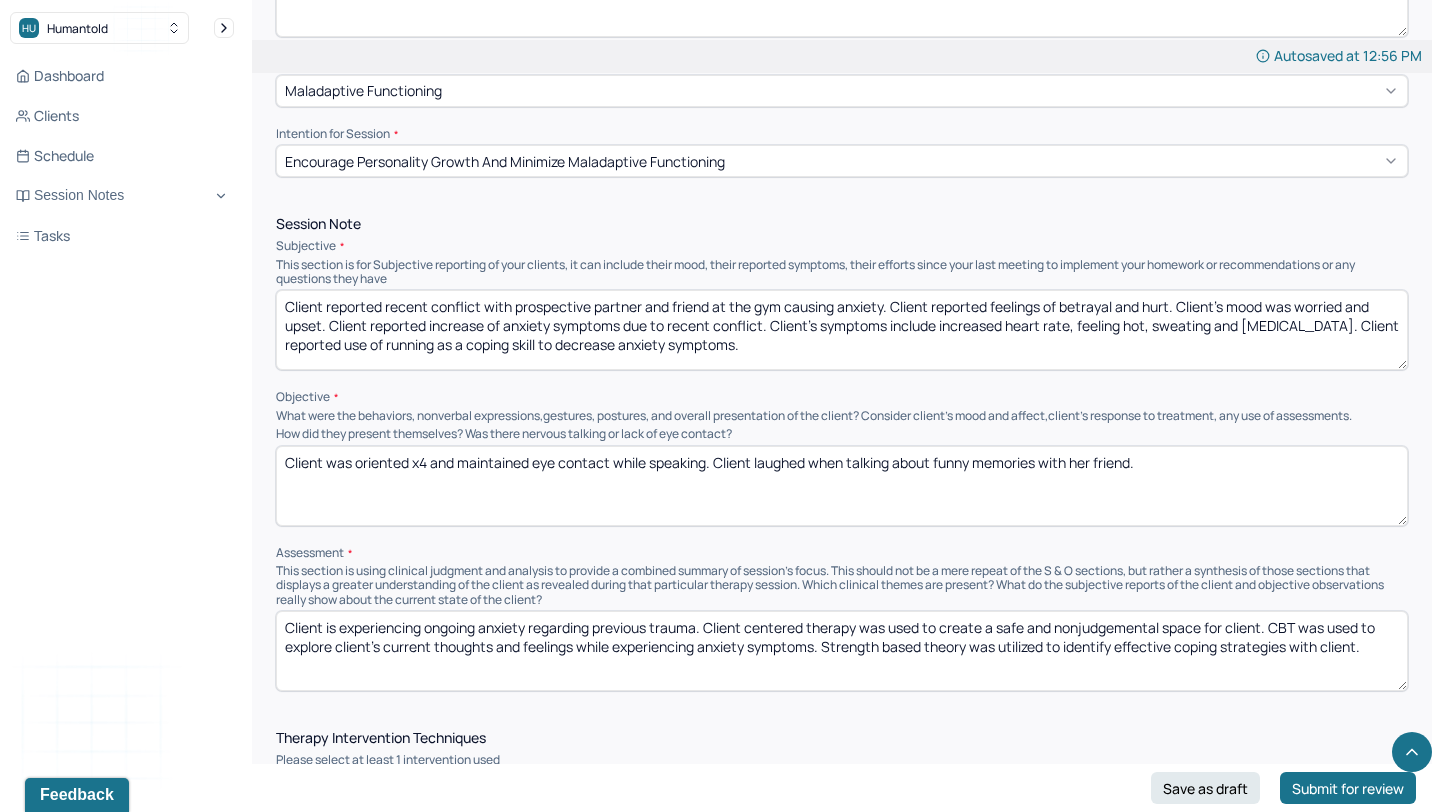 scroll, scrollTop: 842, scrollLeft: 0, axis: vertical 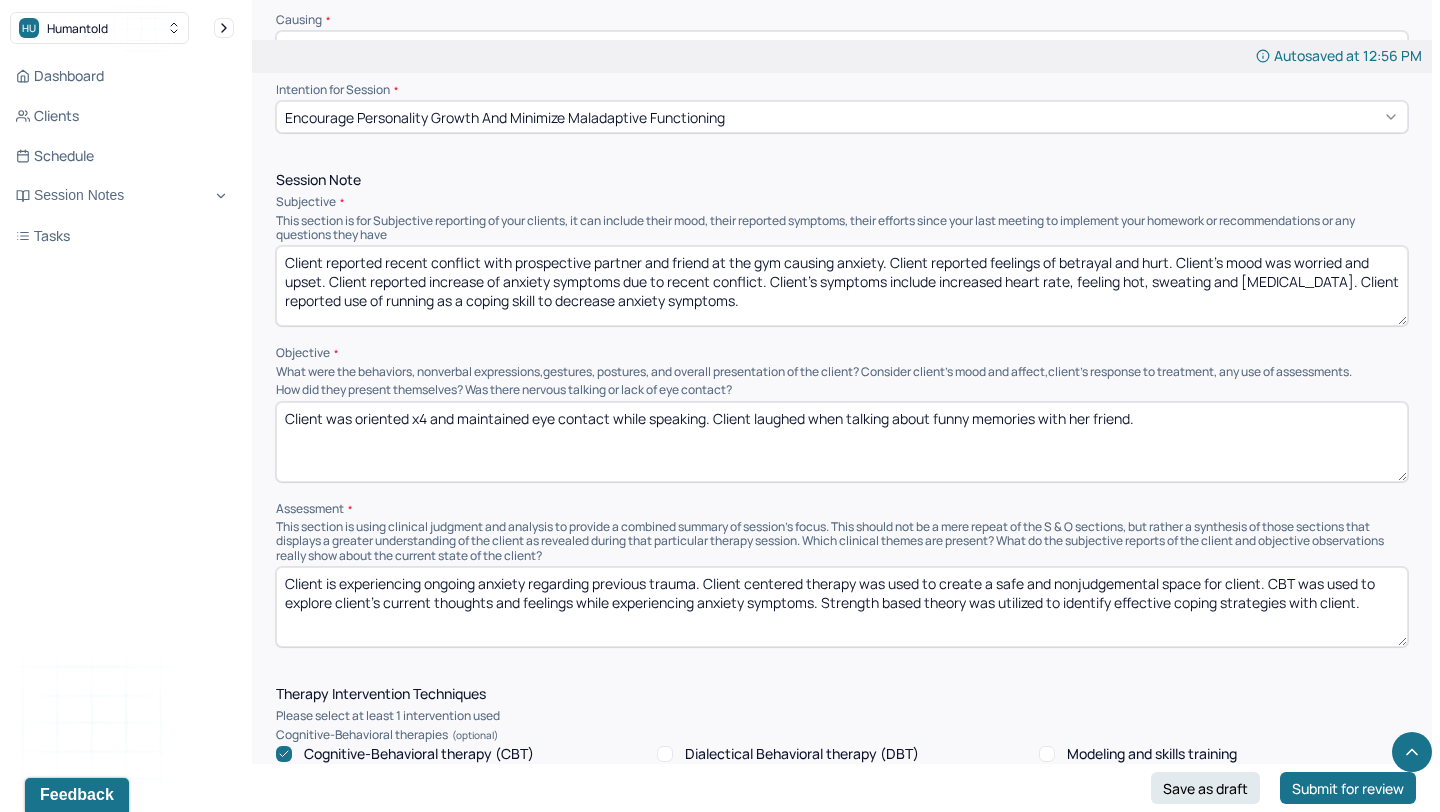 type on "Client reported recent conflict with prospective partner and friend at the gym causing anxiety. Client reported feelings of betrayal and hurt. Client's mood was worried and upset. Client reported increase of anxiety symptoms due to recent conflict. Client's symptoms include increased heart rate, feeling hot, sweating and [MEDICAL_DATA]. Client reported use of running as a coping skill to decrease anxiety symptoms." 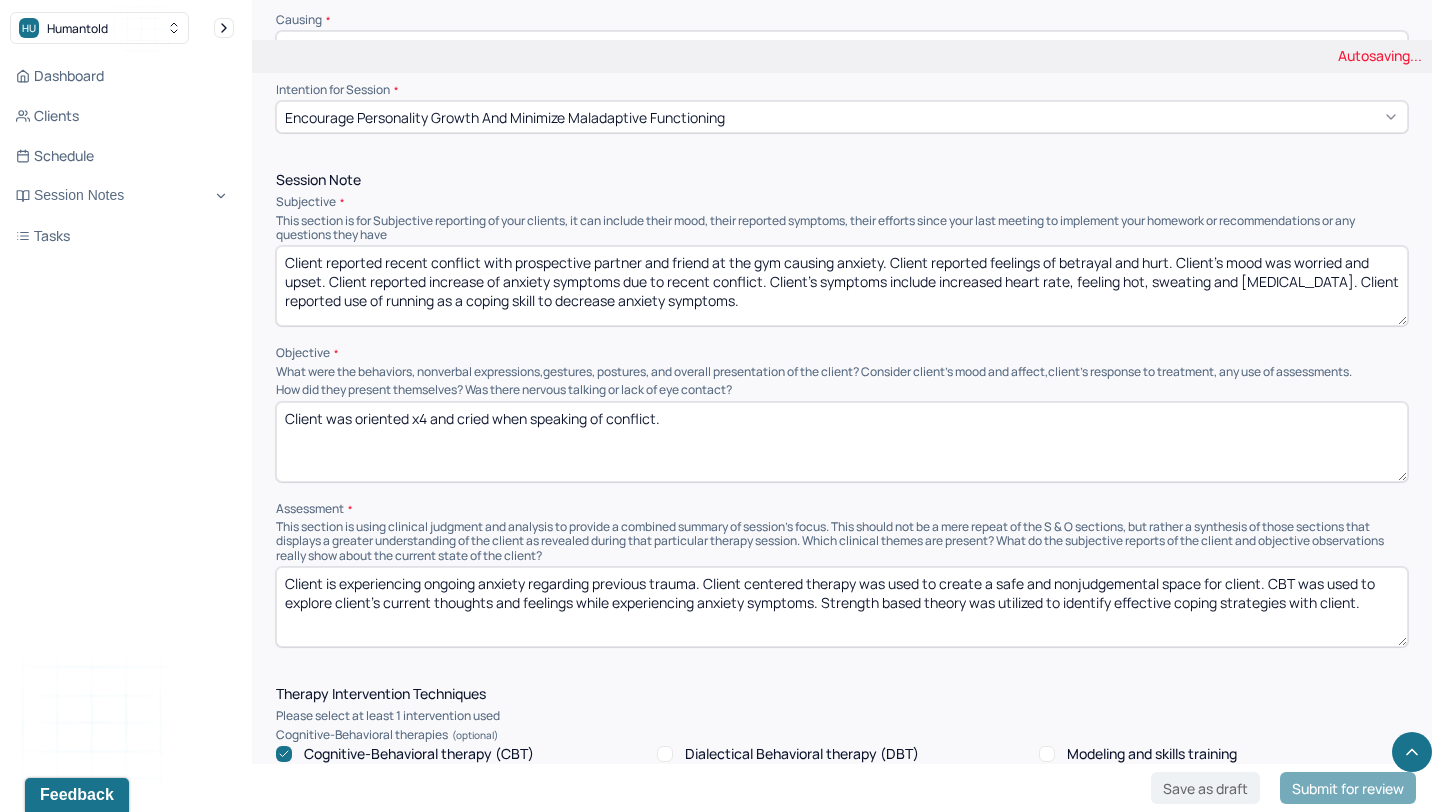 type on "Client was oriented x4 and cried when speaking of conflict." 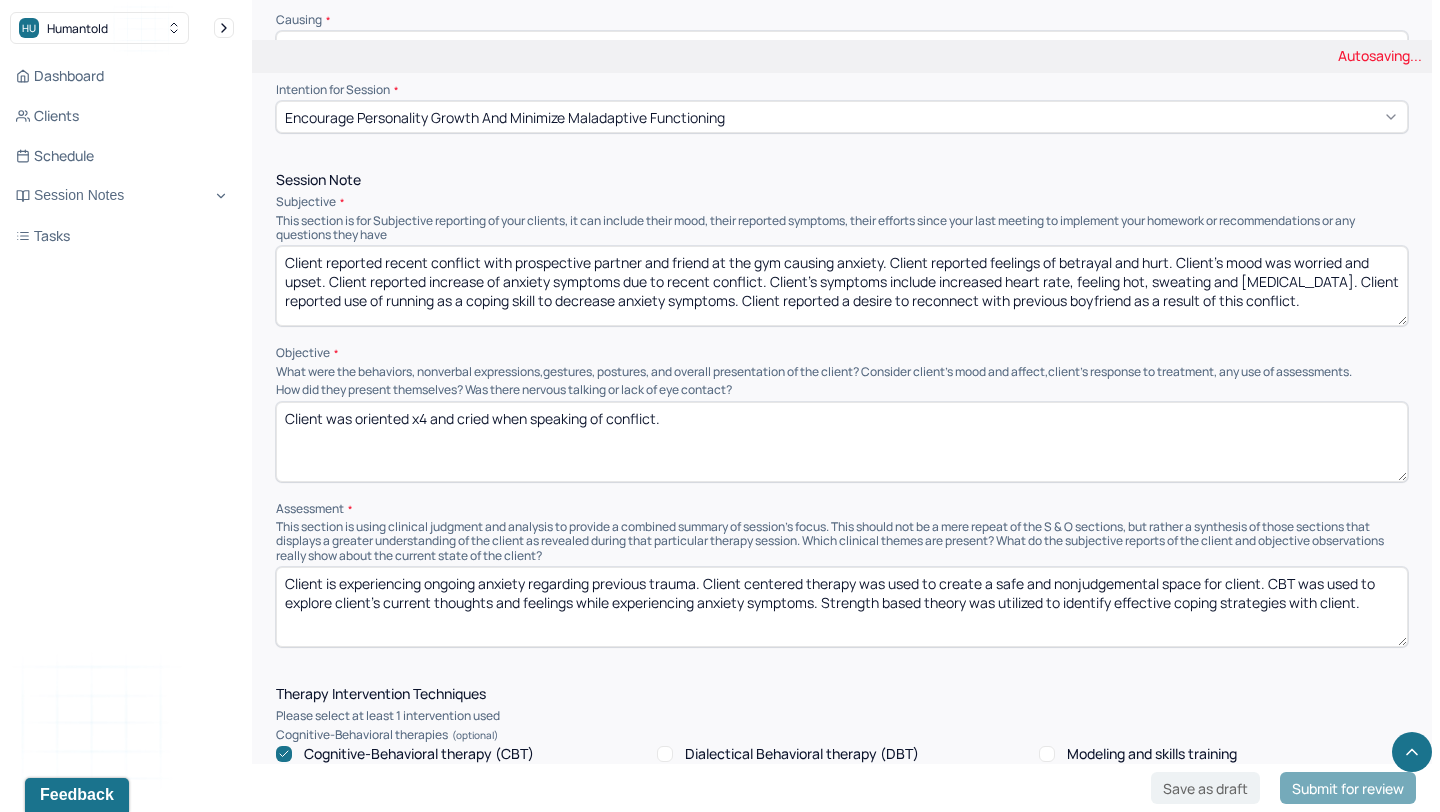 type on "Client reported recent conflict with prospective partner and friend at the gym causing anxiety. Client reported feelings of betrayal and hurt. Client's mood was worried and upset. Client reported increase of anxiety symptoms due to recent conflict. Client's symptoms include increased heart rate, feeling hot, sweating and [MEDICAL_DATA]. Client reported use of running as a coping skill to decrease anxiety symptoms. Client reported a desire to reconnect with previous boyfriend as a result of this conflict." 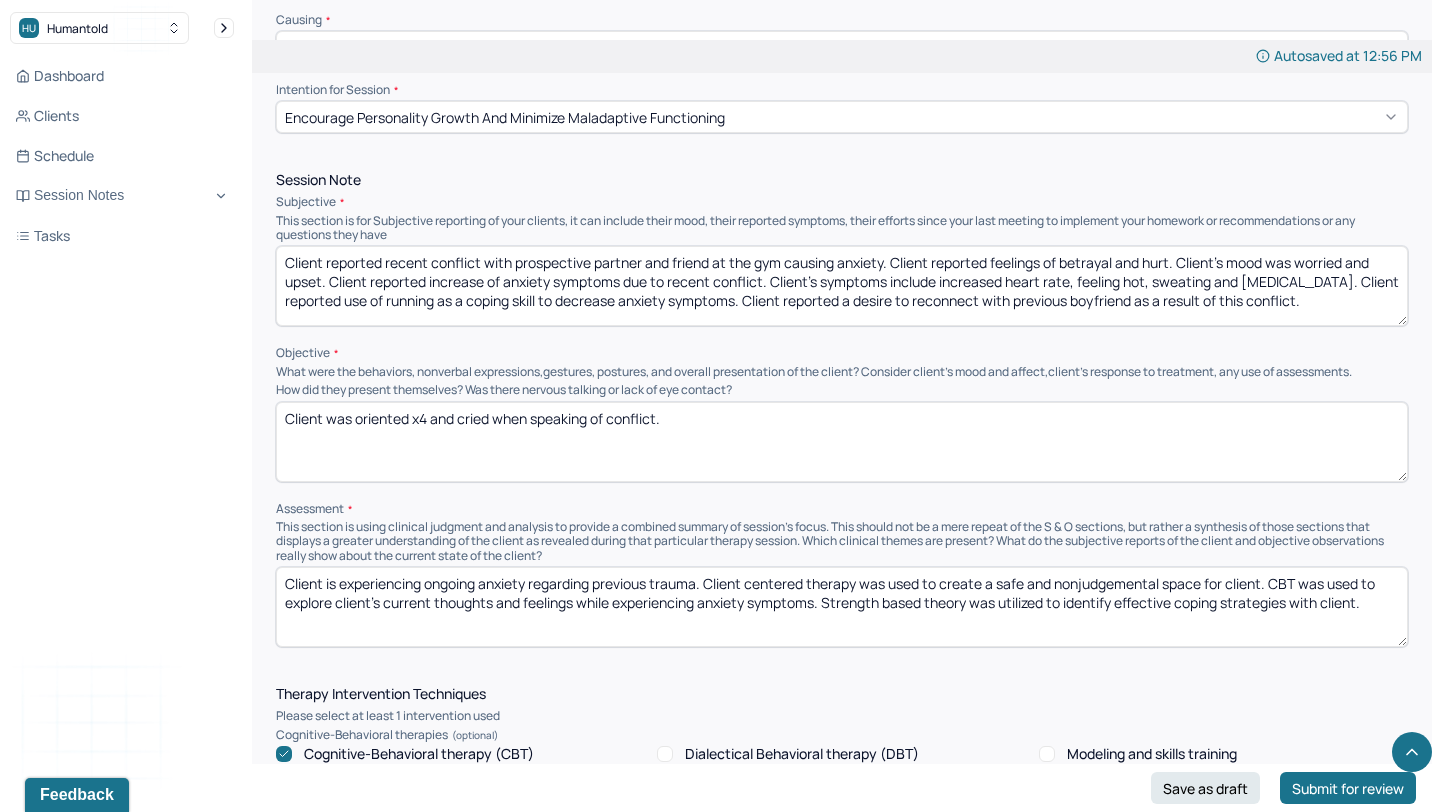 click on "Client was oriented x4 and cried when speaking of conflict." at bounding box center [842, 442] 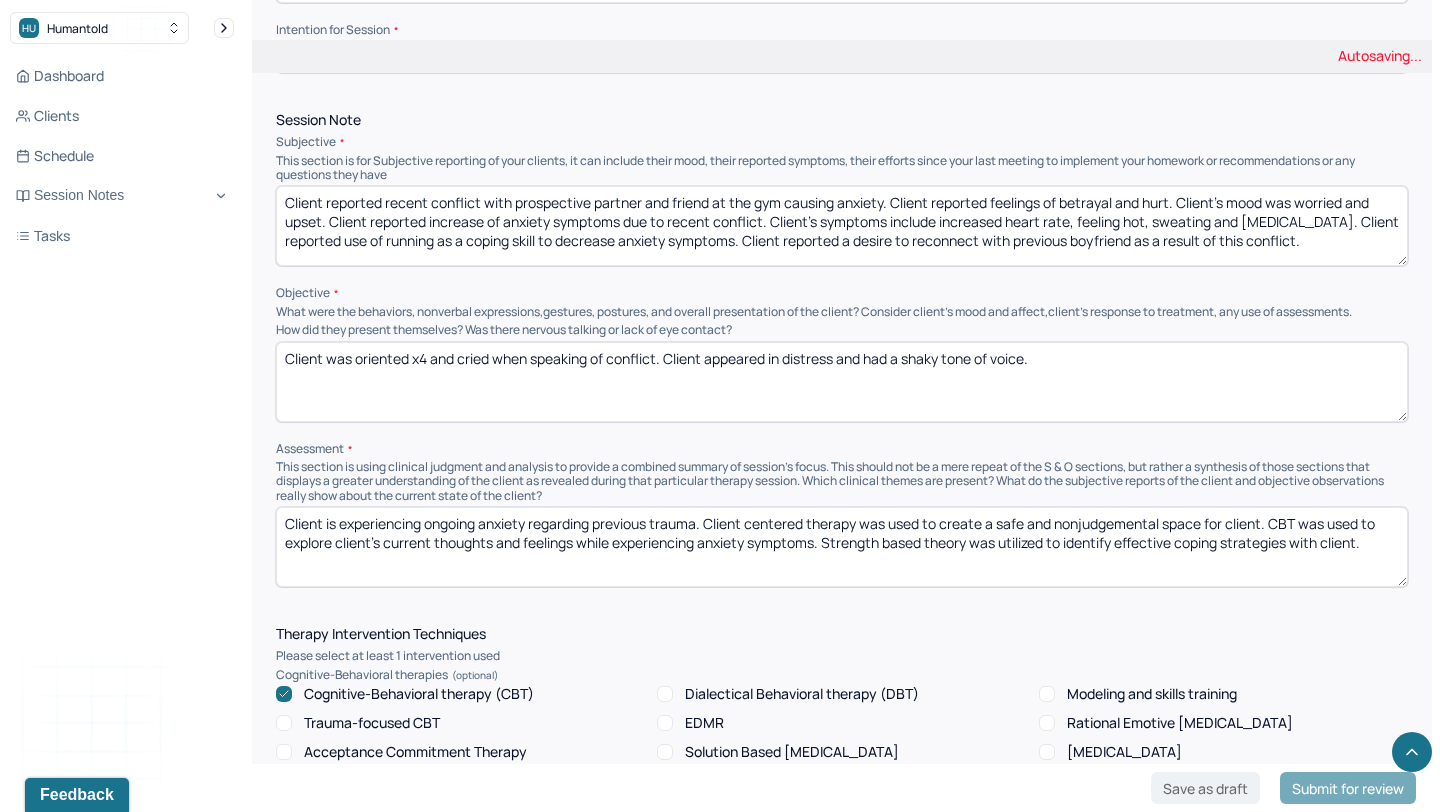 scroll, scrollTop: 911, scrollLeft: 0, axis: vertical 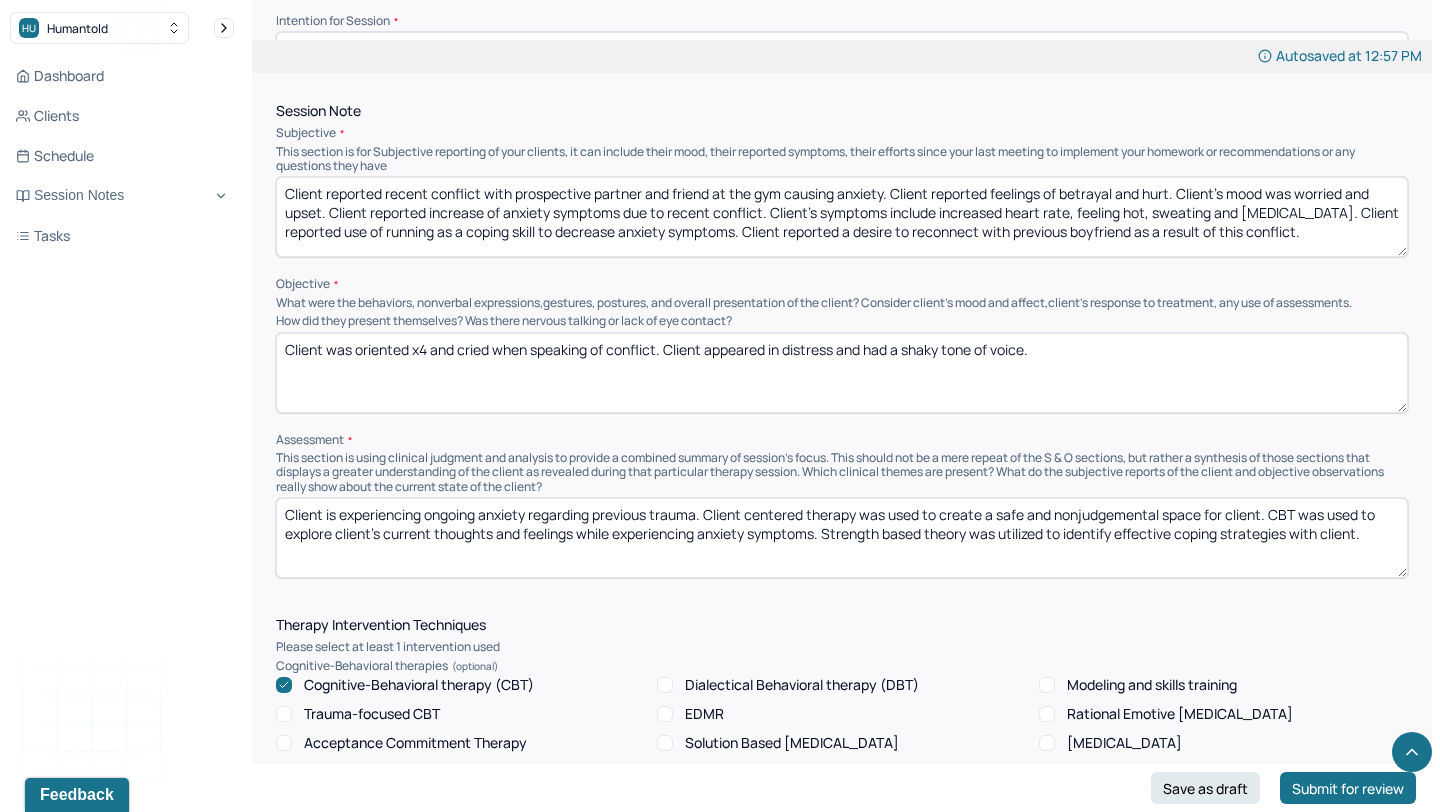 type on "Client was oriented x4 and cried when speaking of conflict. Client appeared in distress and had a shaky tone of voice." 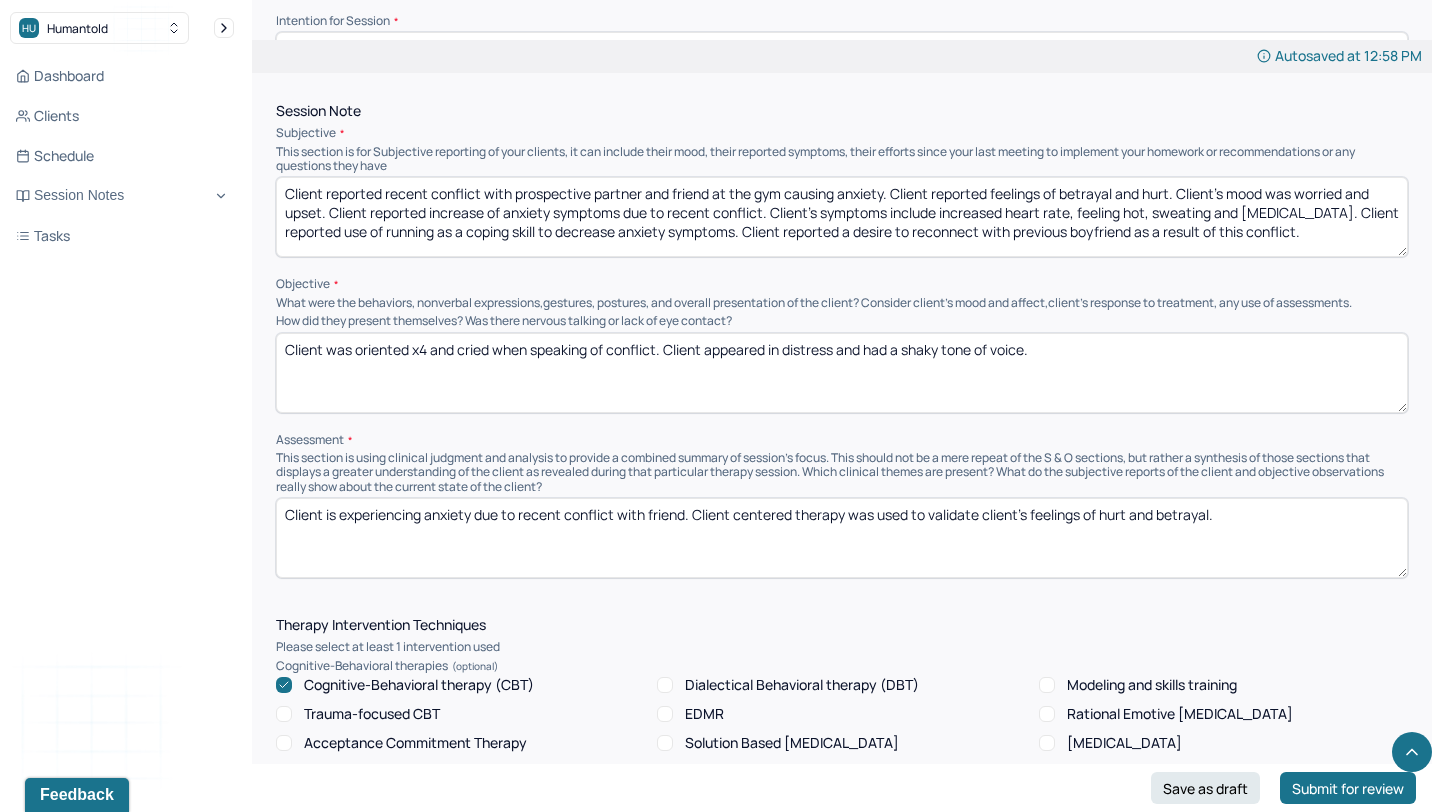 click on "Client is experiencing anxiety due to recent conflict with friend. Client centered therapy was used to validate client's feelings of hurt and betrayal." at bounding box center (842, 538) 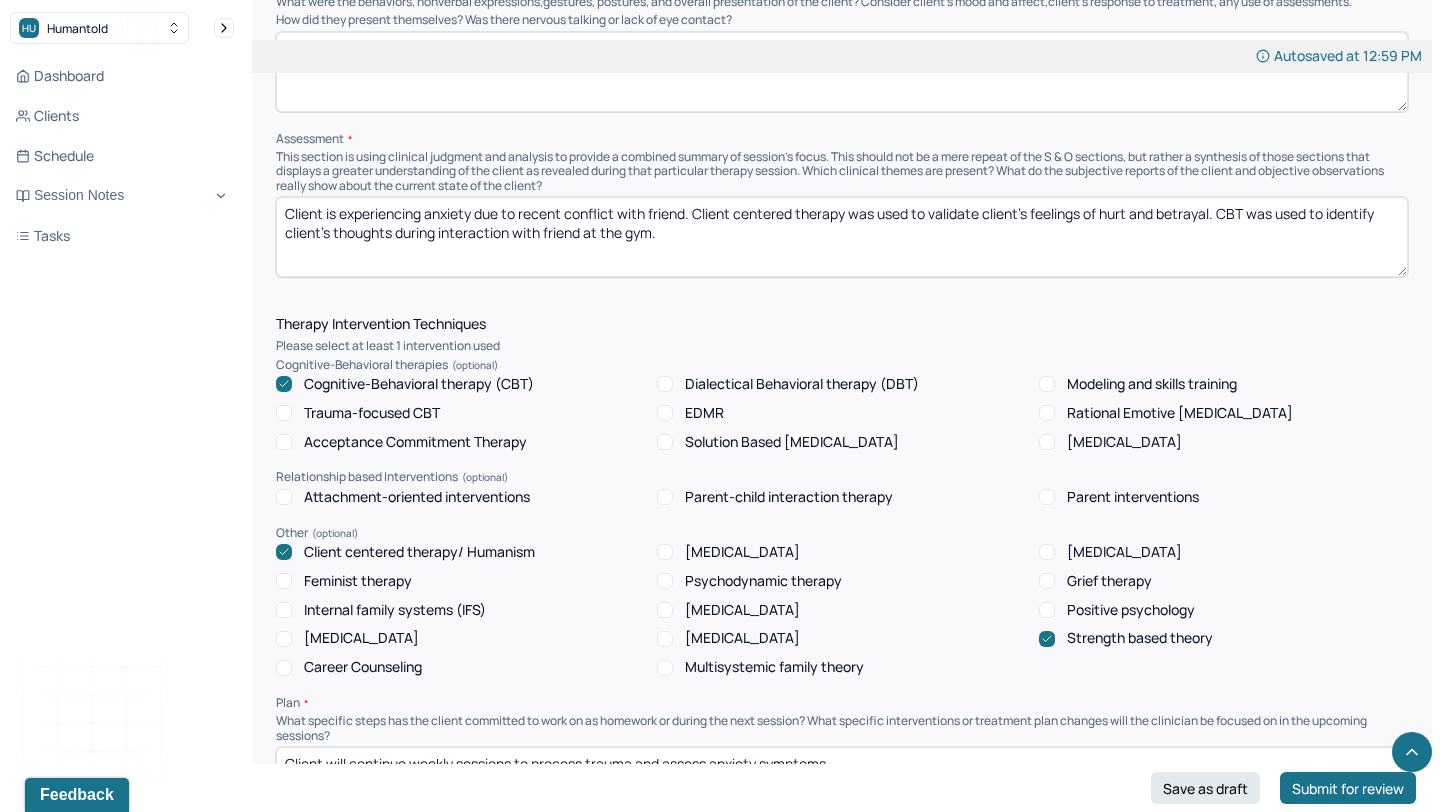 scroll, scrollTop: 1198, scrollLeft: 0, axis: vertical 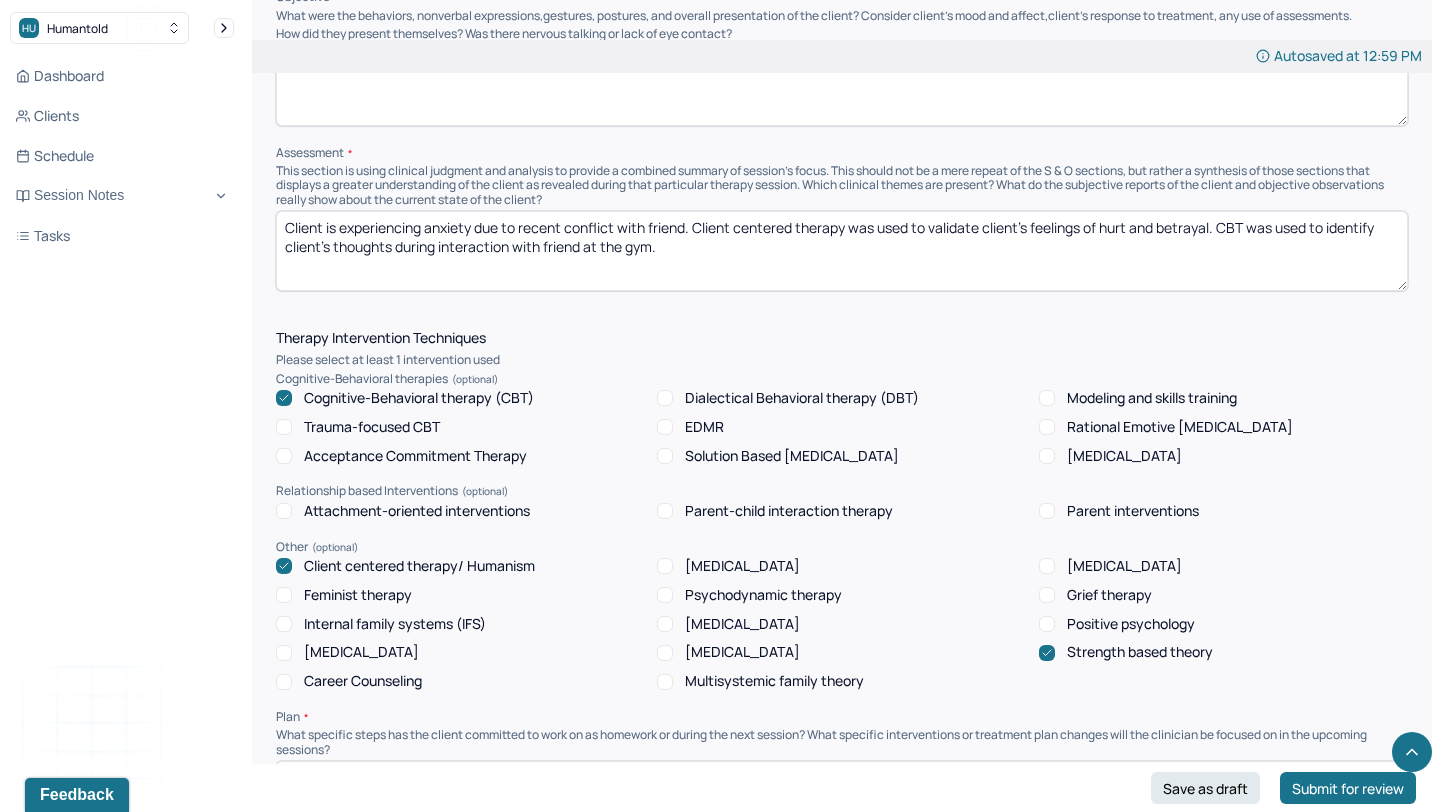 type on "Client is experiencing anxiety due to recent conflict with friend. Client centered therapy was used to validate client's feelings of hurt and betrayal. CBT was used to identify client's thoughts during interaction with friend at the gym." 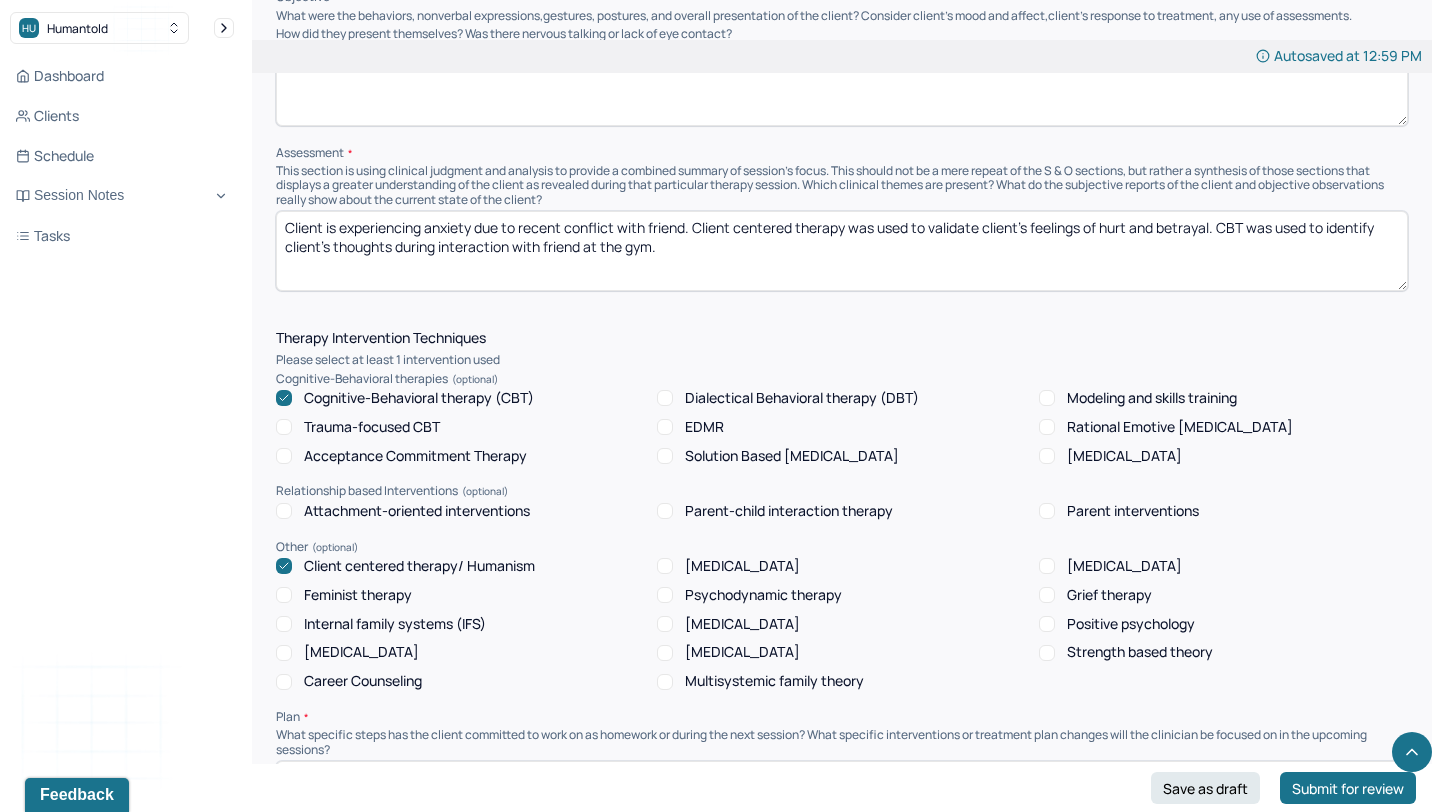 click on "Solution Based [MEDICAL_DATA]" at bounding box center [665, 456] 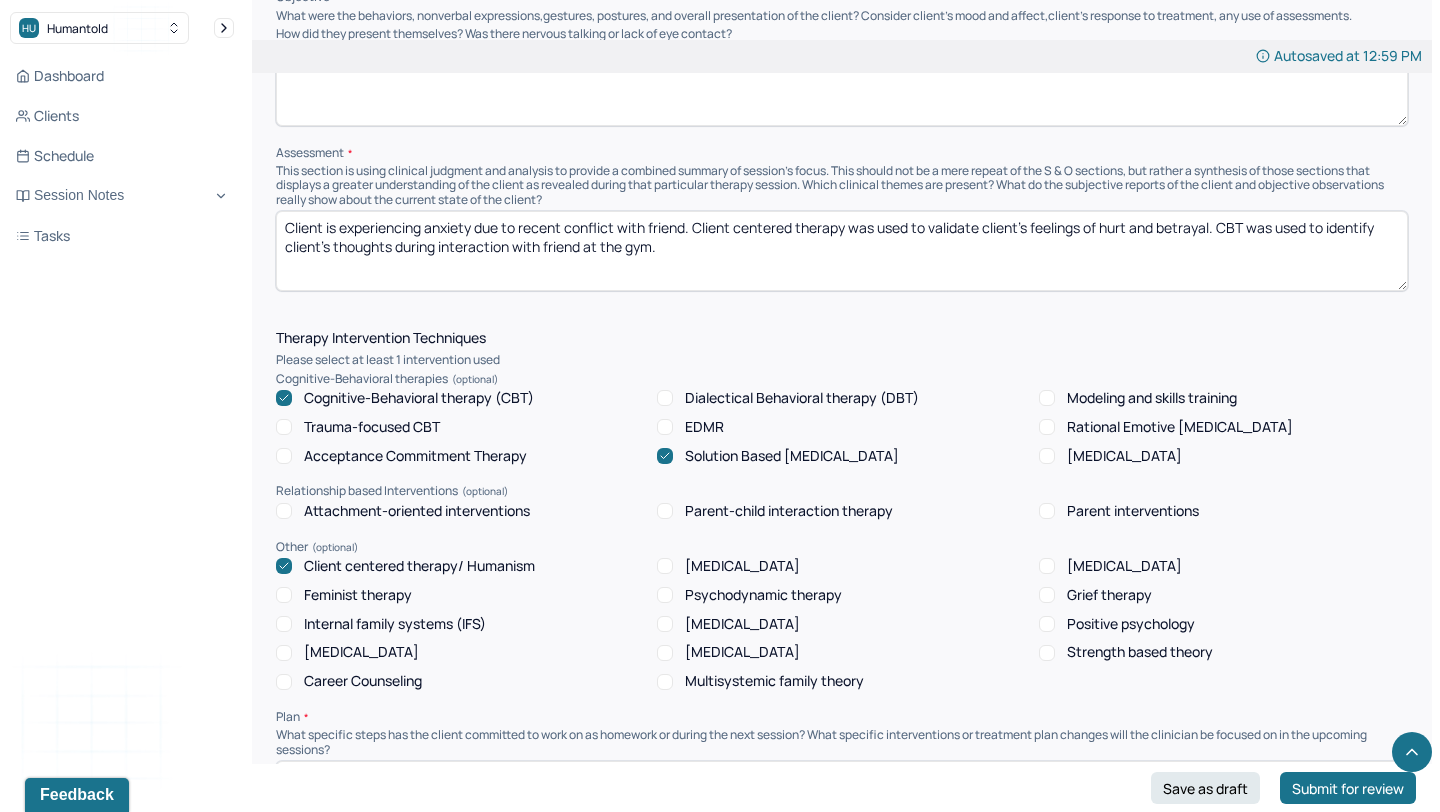 click on "Client is experiencing anxiety due to recent conflict with friend. Client centered therapy was used to validate client's feelings of hurt and betrayal. CBT was used to identify client's thoughts during interaction with friend at the gym." at bounding box center [842, 251] 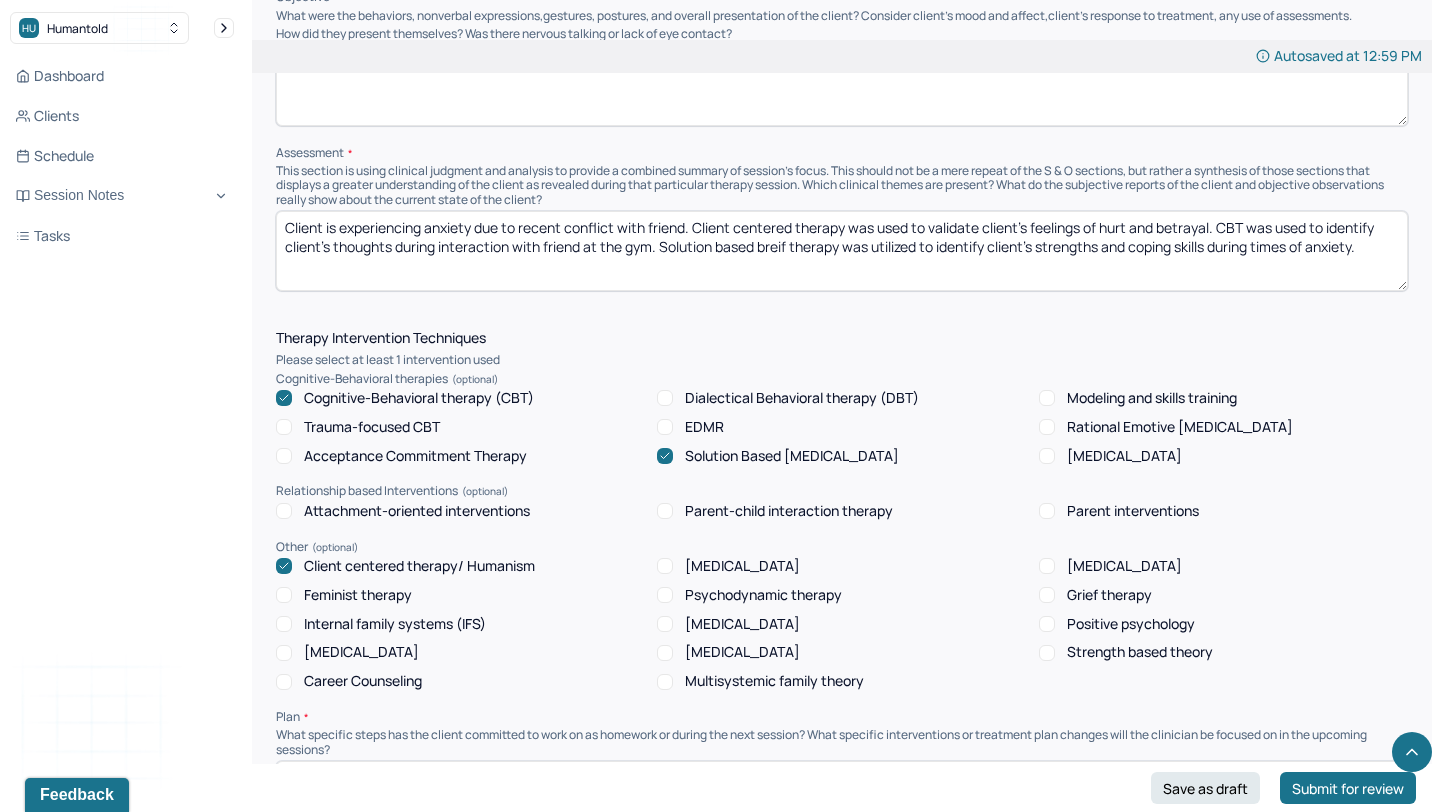 click on "Client is experiencing anxiety due to recent conflict with friend. Client centered therapy was used to validate client's feelings of hurt and betrayal. CBT was used to identify client's thoughts during interaction with friend at the gym. Solution based breif therapy was utilized to identify client's strengths and coping skills during times of anxiety." at bounding box center (842, 251) 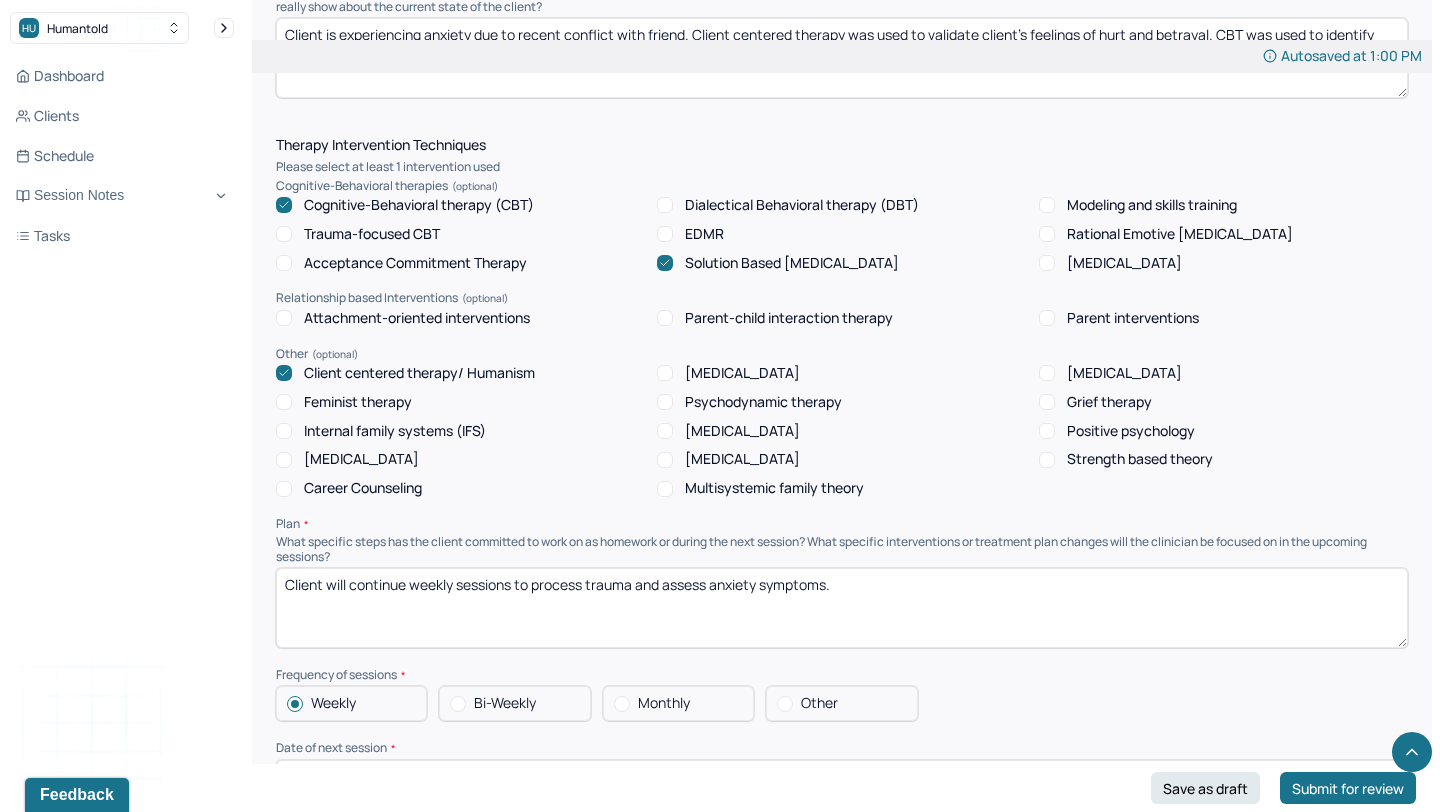 scroll, scrollTop: 1473, scrollLeft: 0, axis: vertical 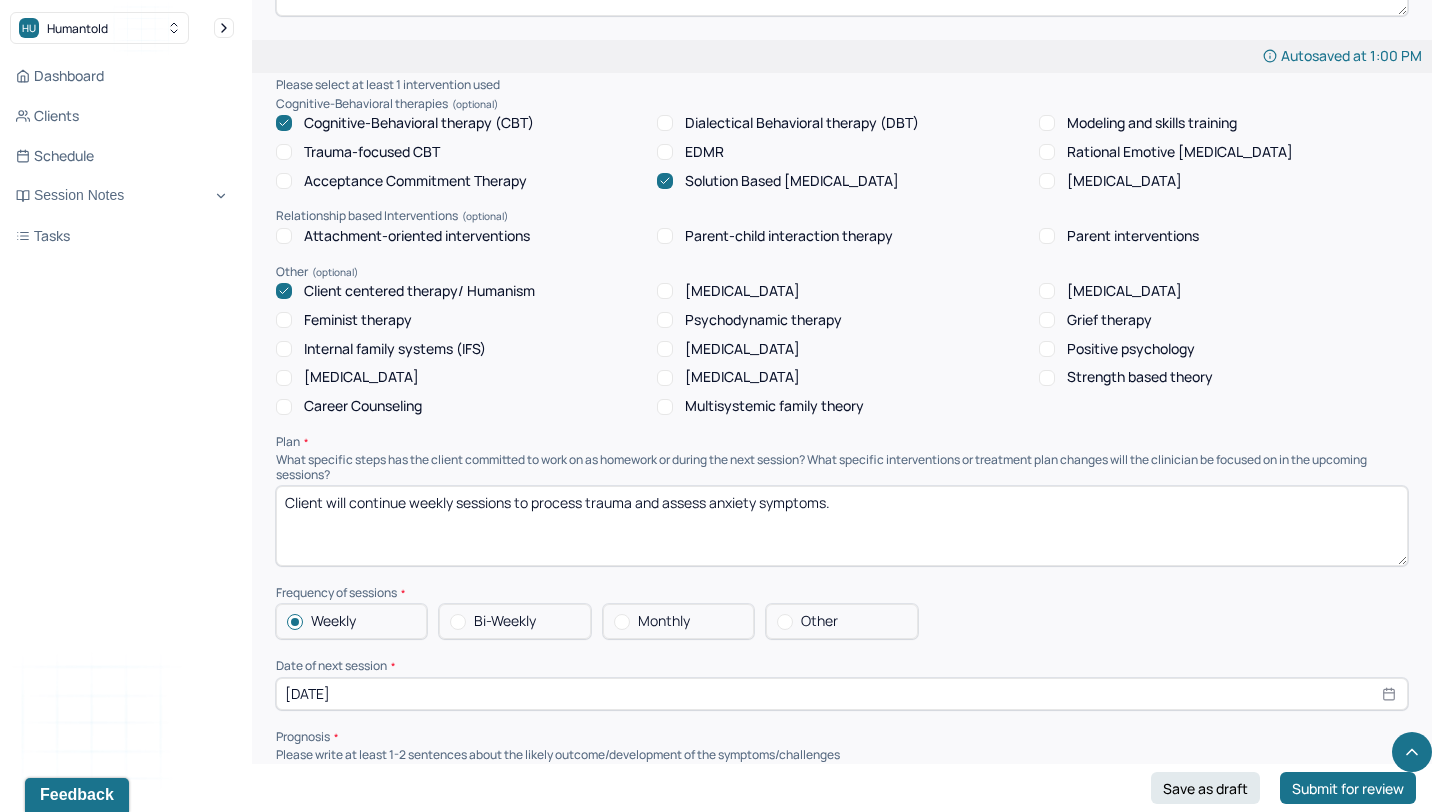 type on "Client is experiencing anxiety due to recent conflict with friend. Client centered therapy was used to validate client's feelings of hurt and betrayal. CBT was used to identify client's thoughts during interaction with friend at the gym. Solution based breif therapy was utilized to identify client's strengths and coping skills to use during times of anxiety." 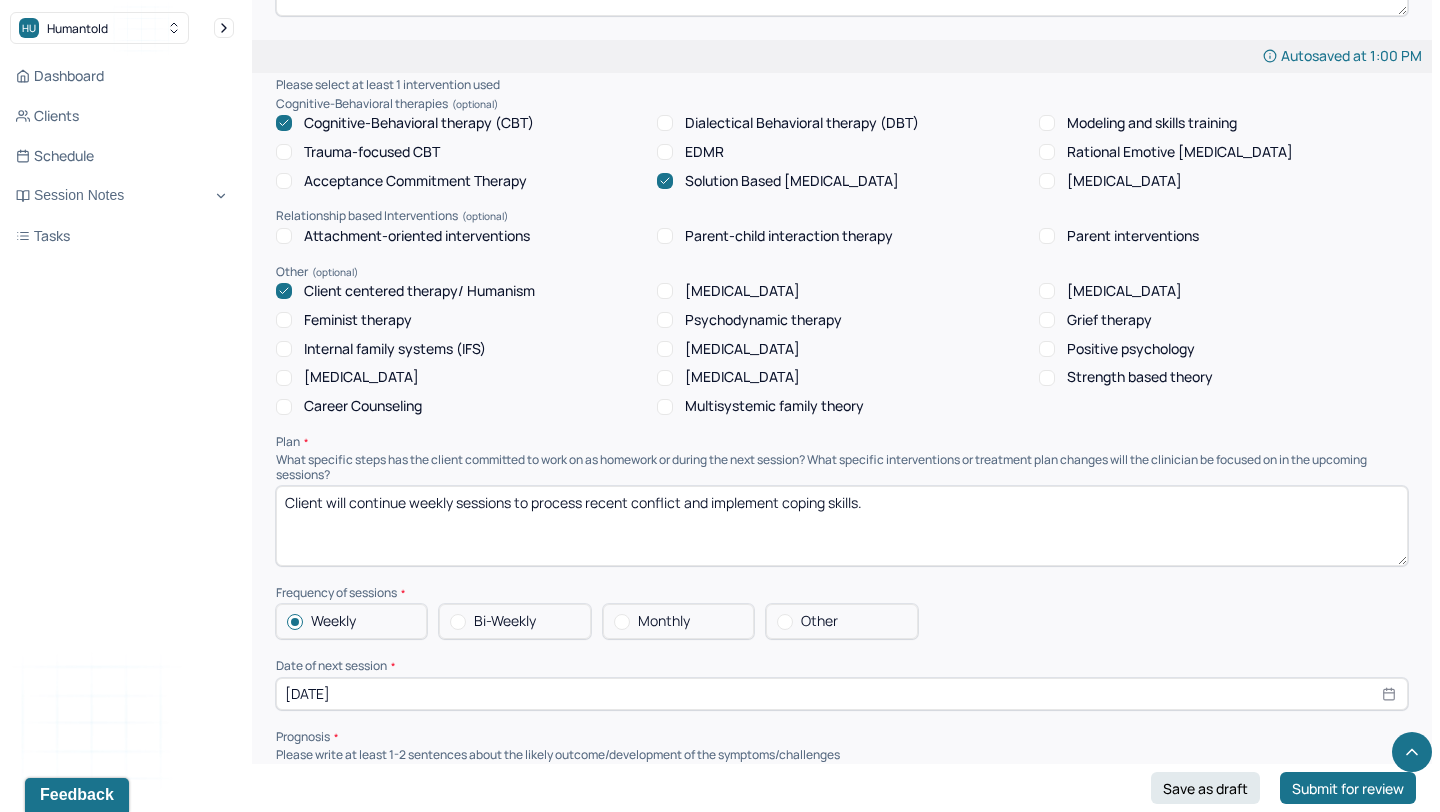 type on "Client will continue weekly sessions to process recent conflict and implement coping skills." 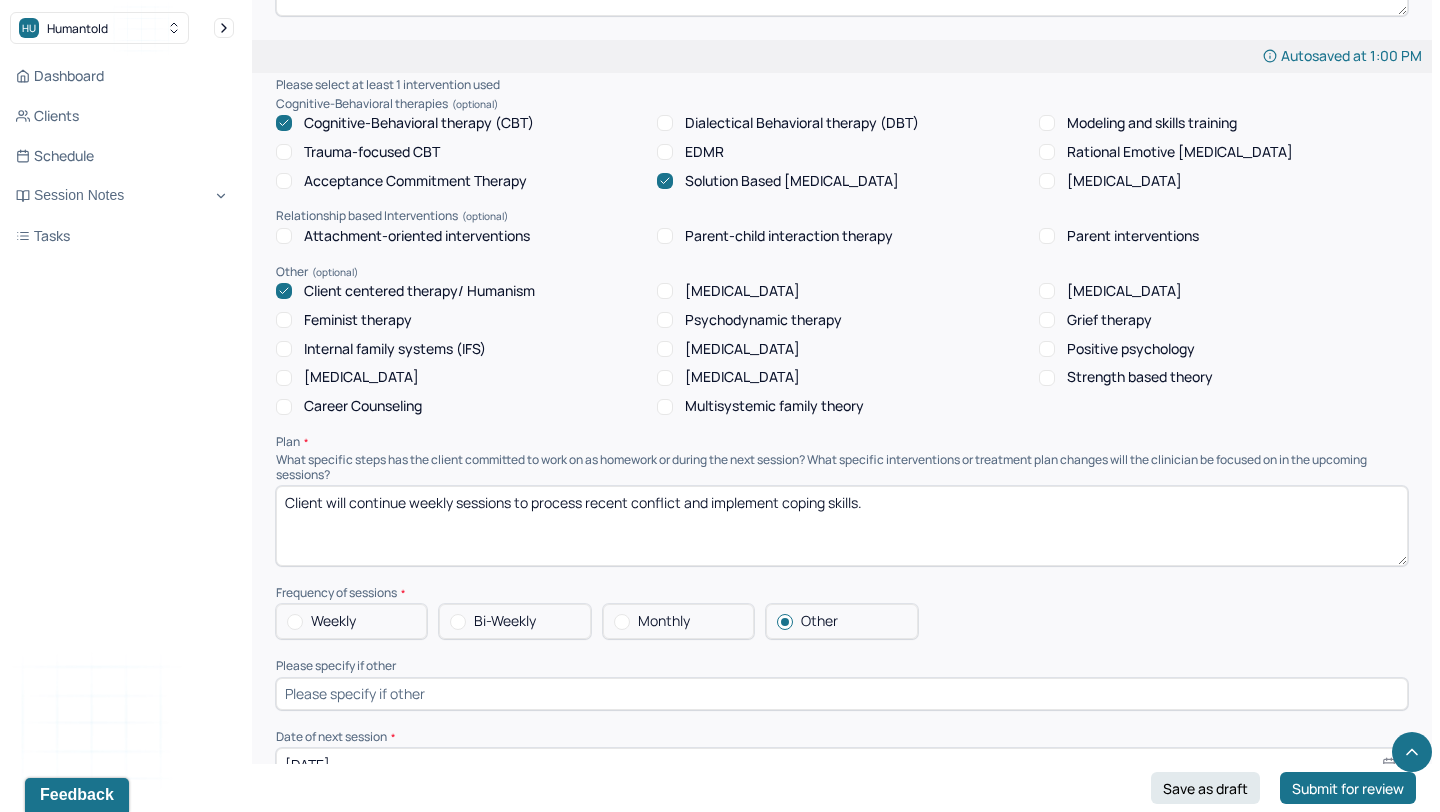 click at bounding box center (842, 694) 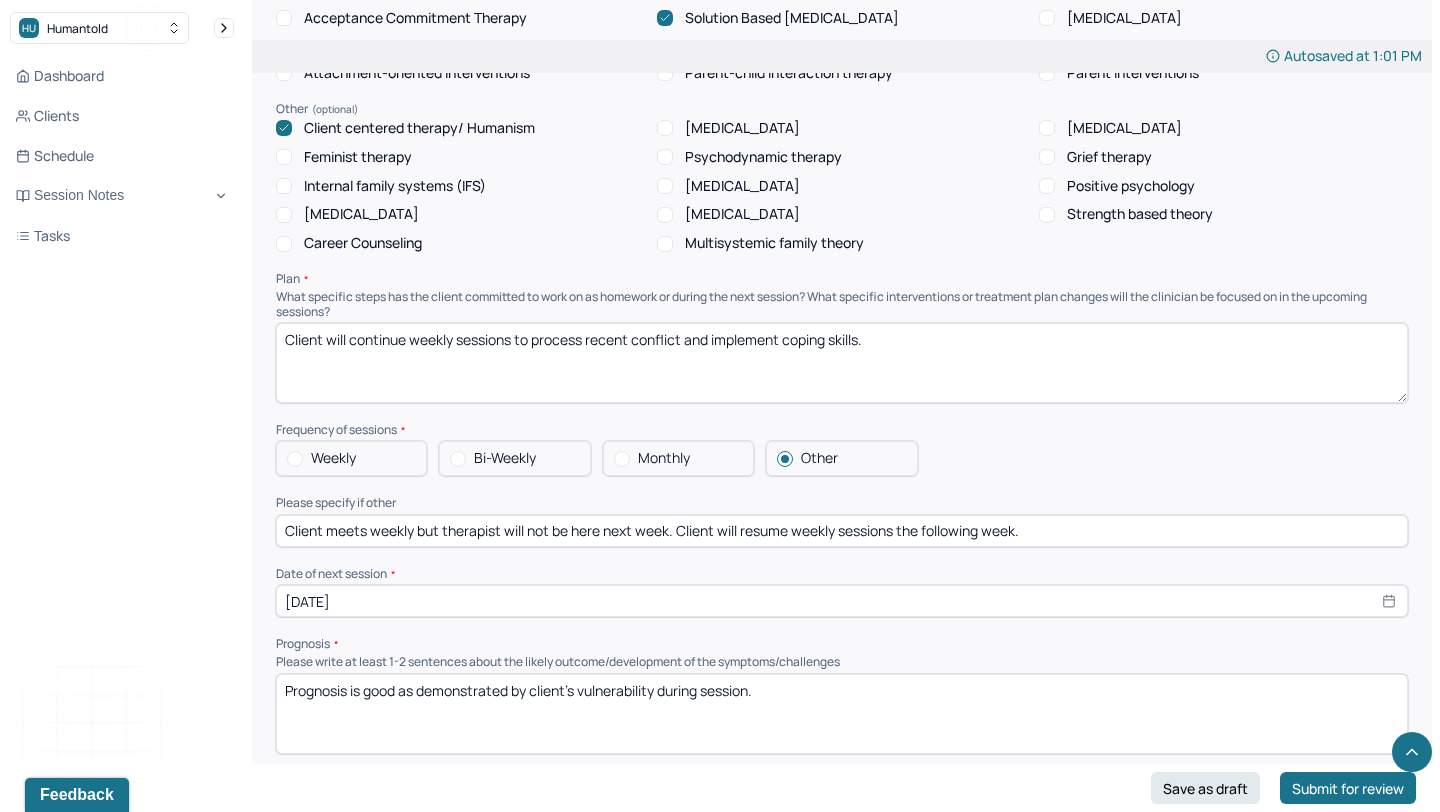 scroll, scrollTop: 1640, scrollLeft: 0, axis: vertical 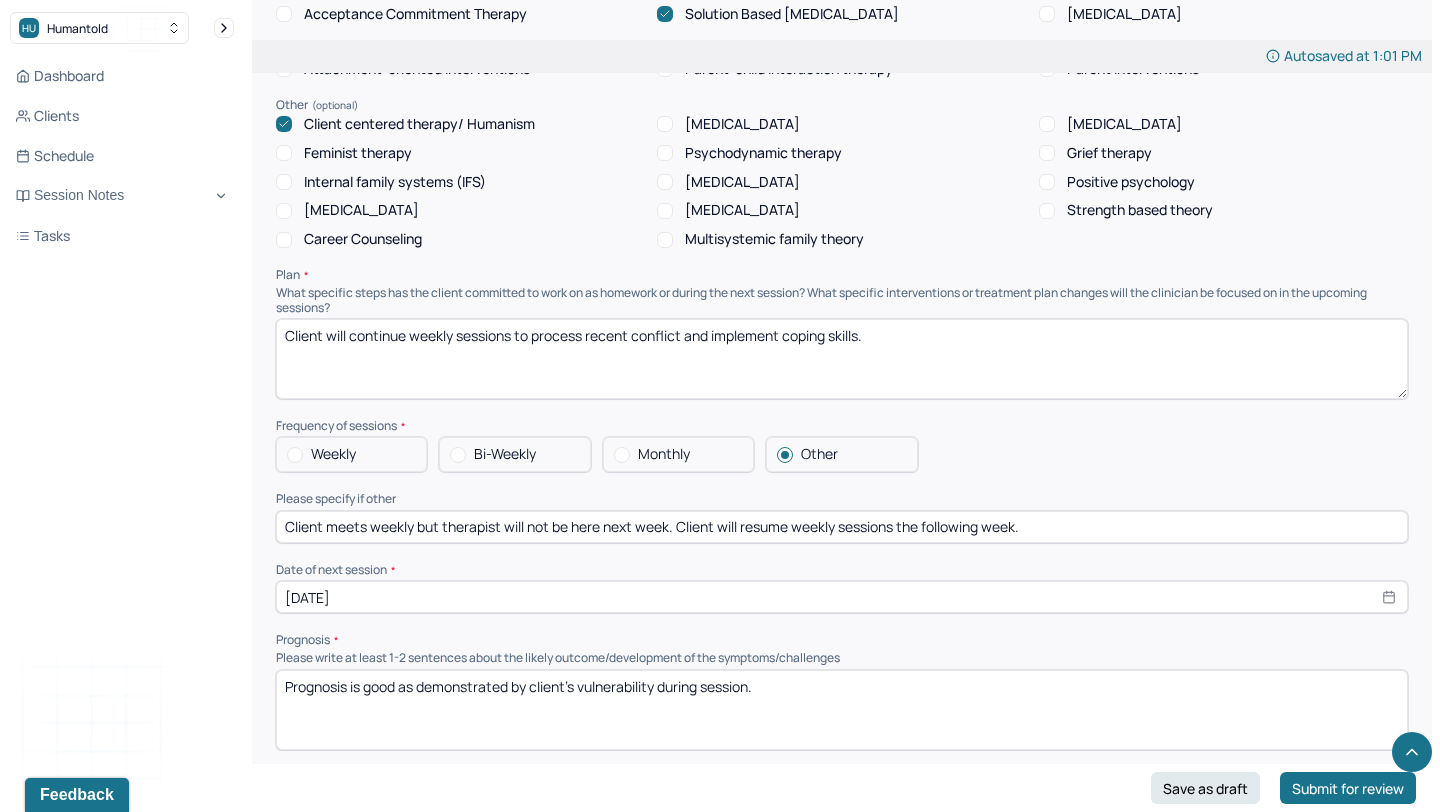 type on "Client meets weekly but therapist will not be here next week. Client will resume weekly sessions the following week." 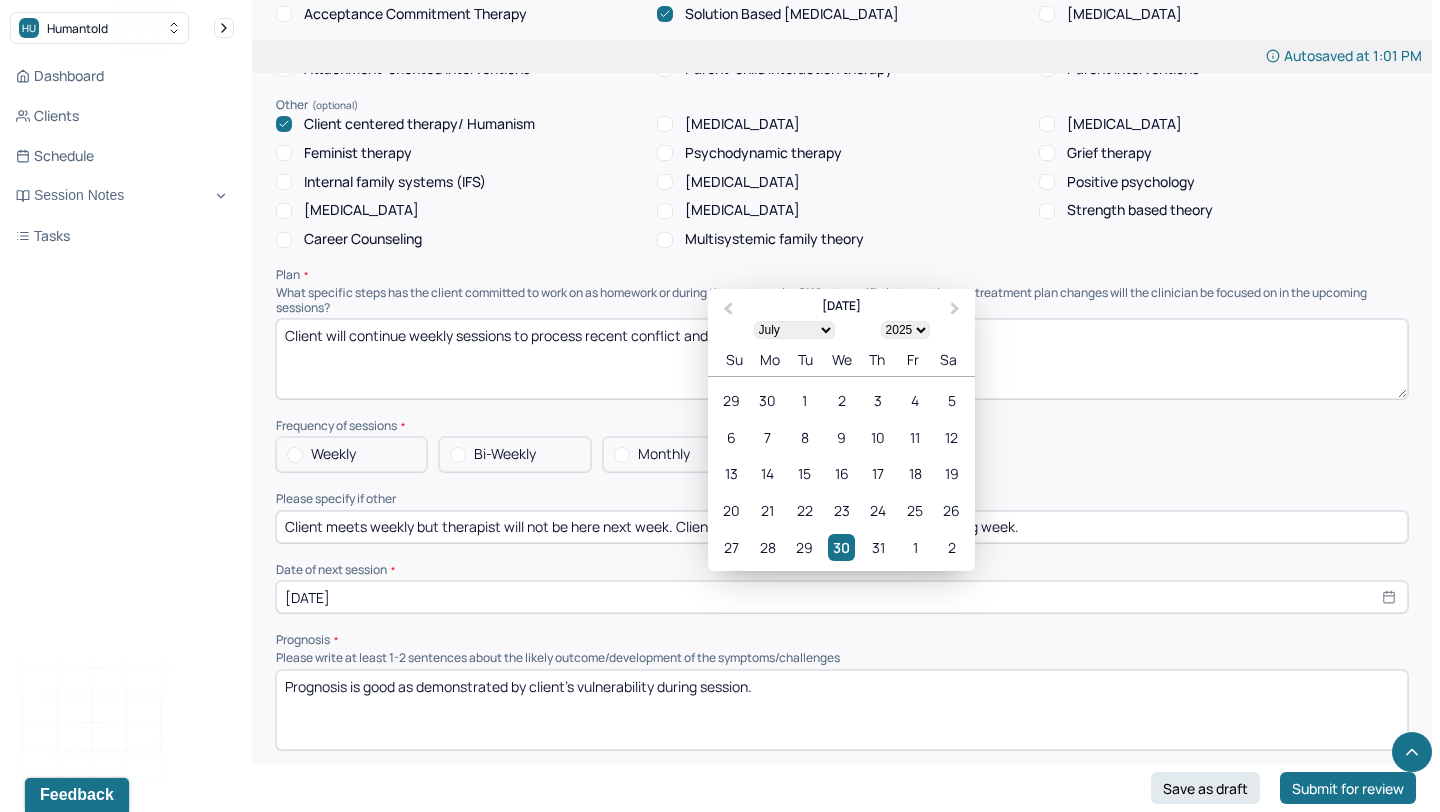 click on "[DATE]" at bounding box center (842, 597) 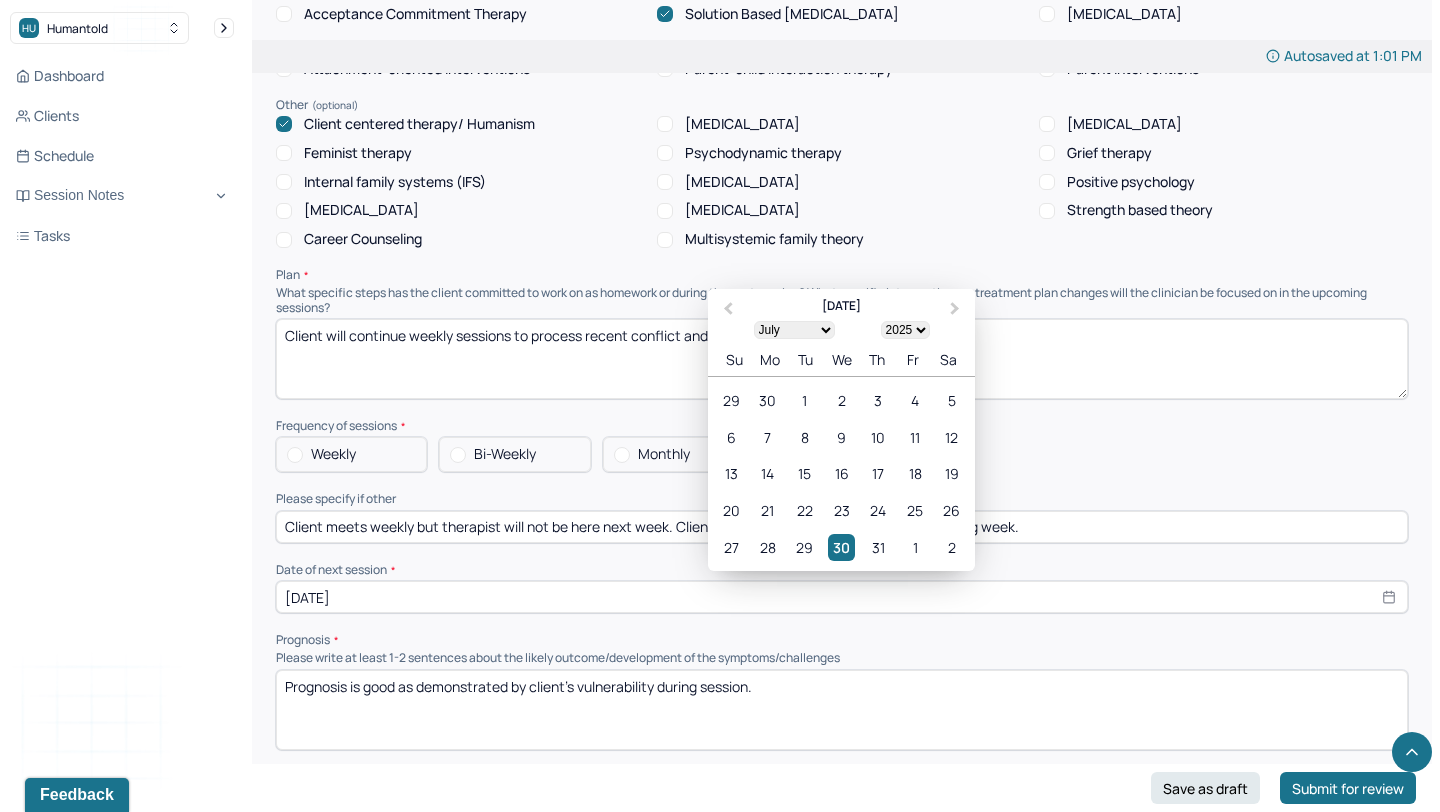 click on "January February March April May June July August September October November December" at bounding box center (794, 330) 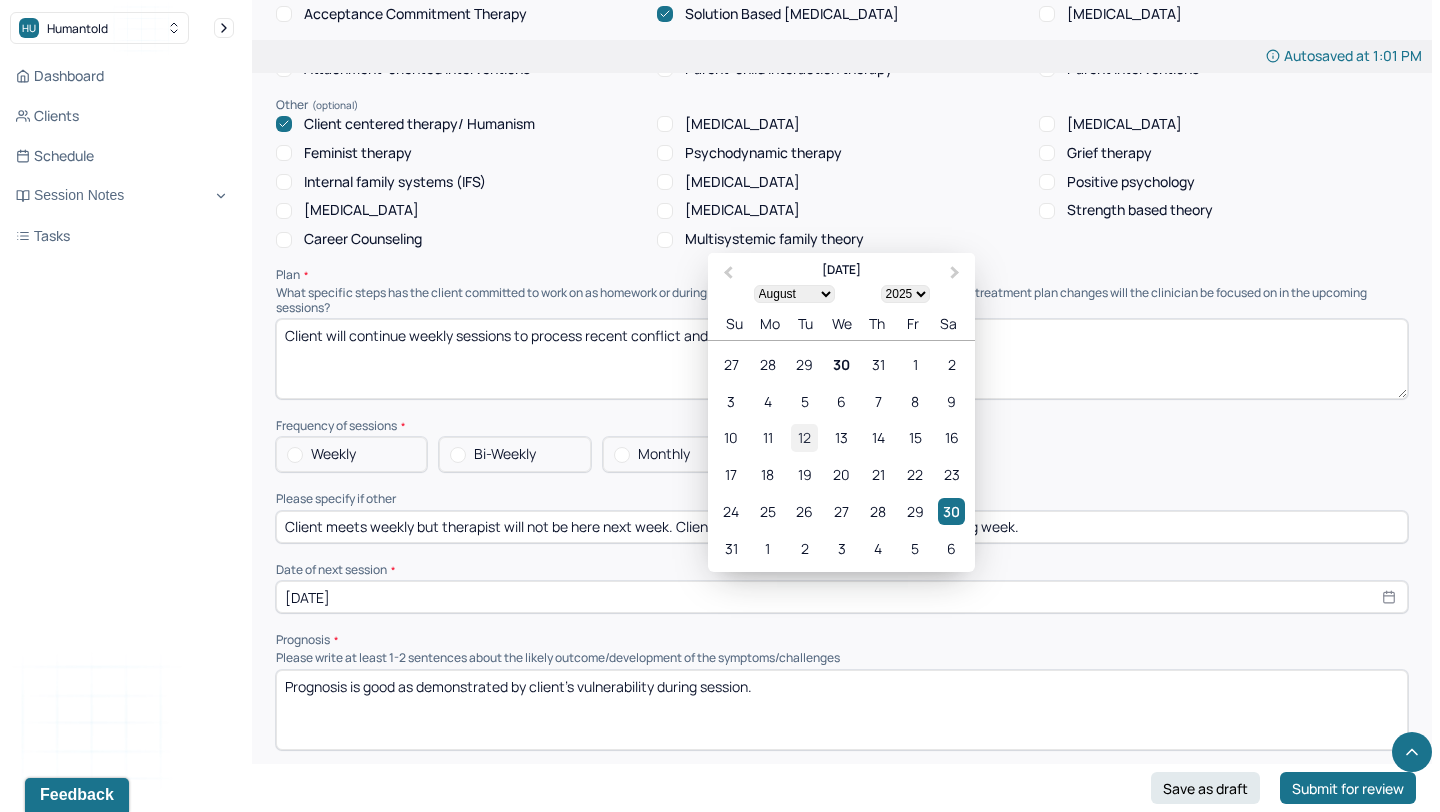 click on "12" at bounding box center (804, 437) 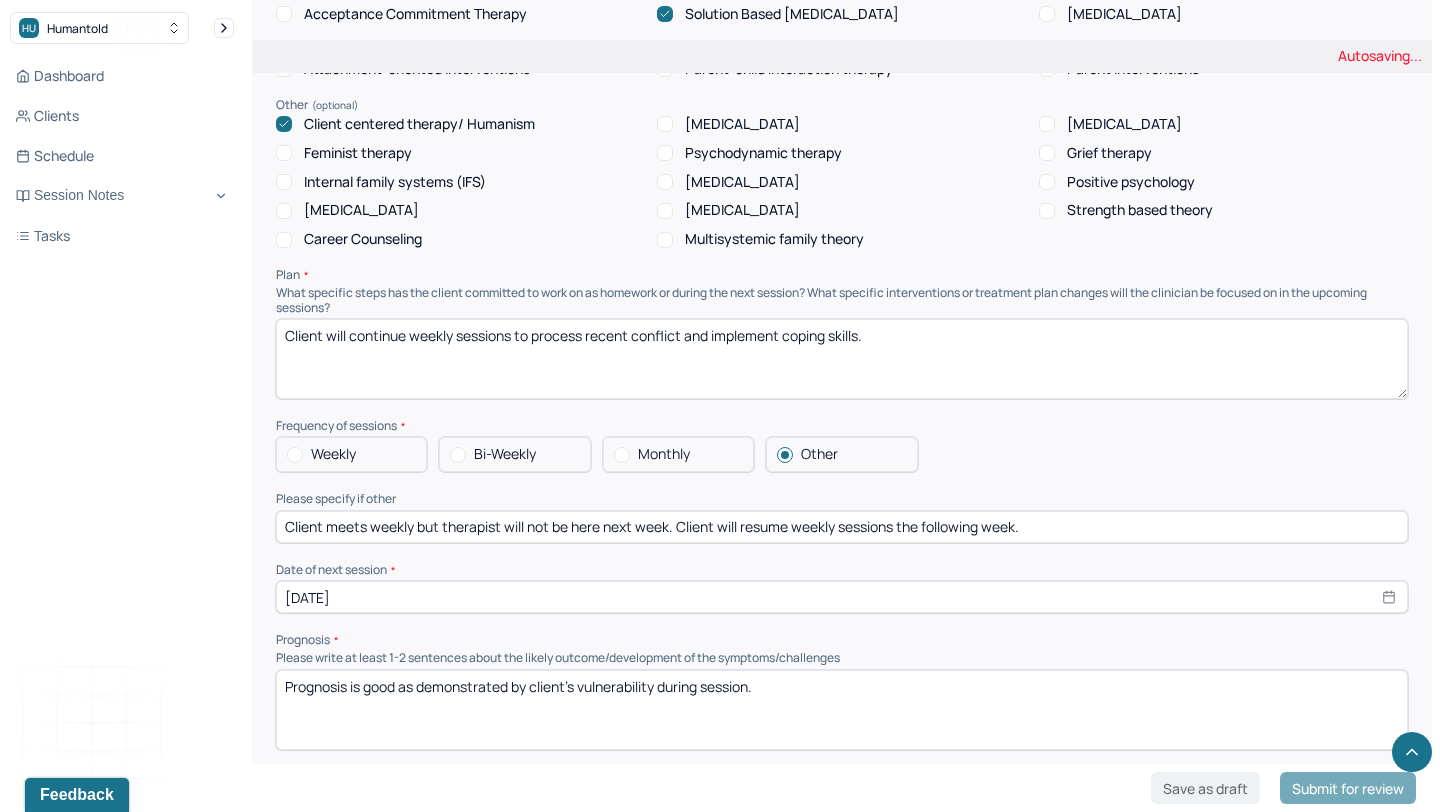 scroll, scrollTop: 1762, scrollLeft: 0, axis: vertical 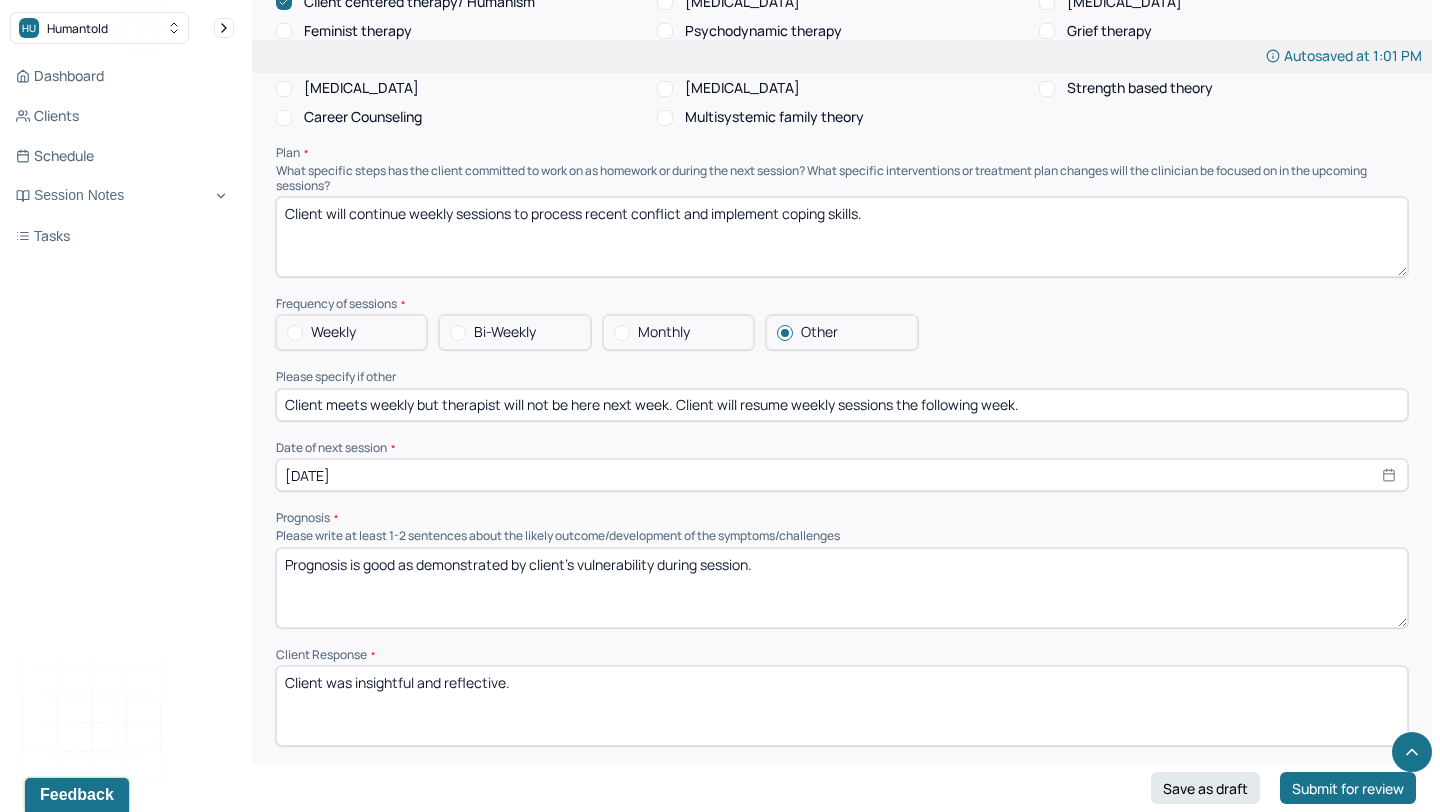 drag, startPoint x: 798, startPoint y: 573, endPoint x: 532, endPoint y: 567, distance: 266.06766 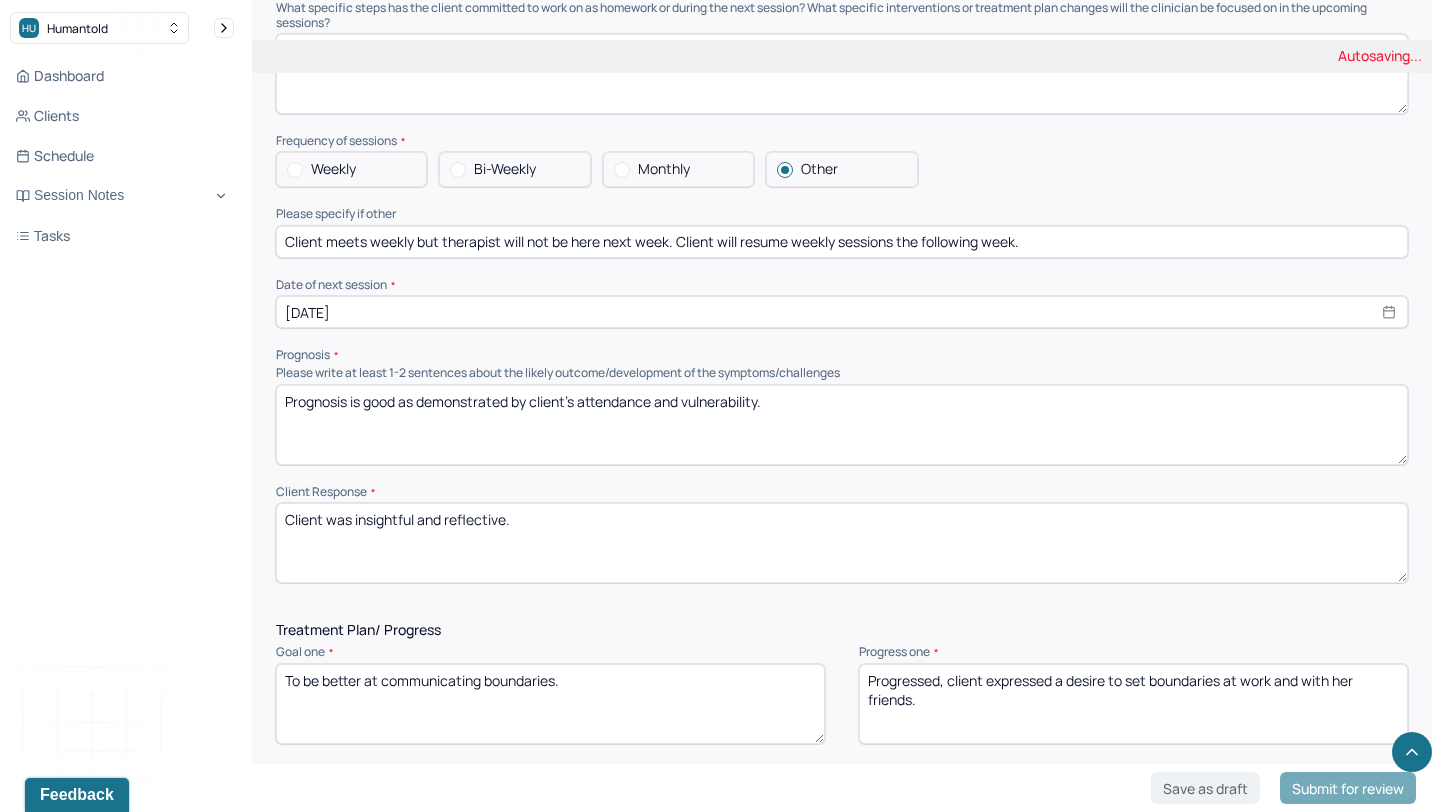 scroll, scrollTop: 1932, scrollLeft: 0, axis: vertical 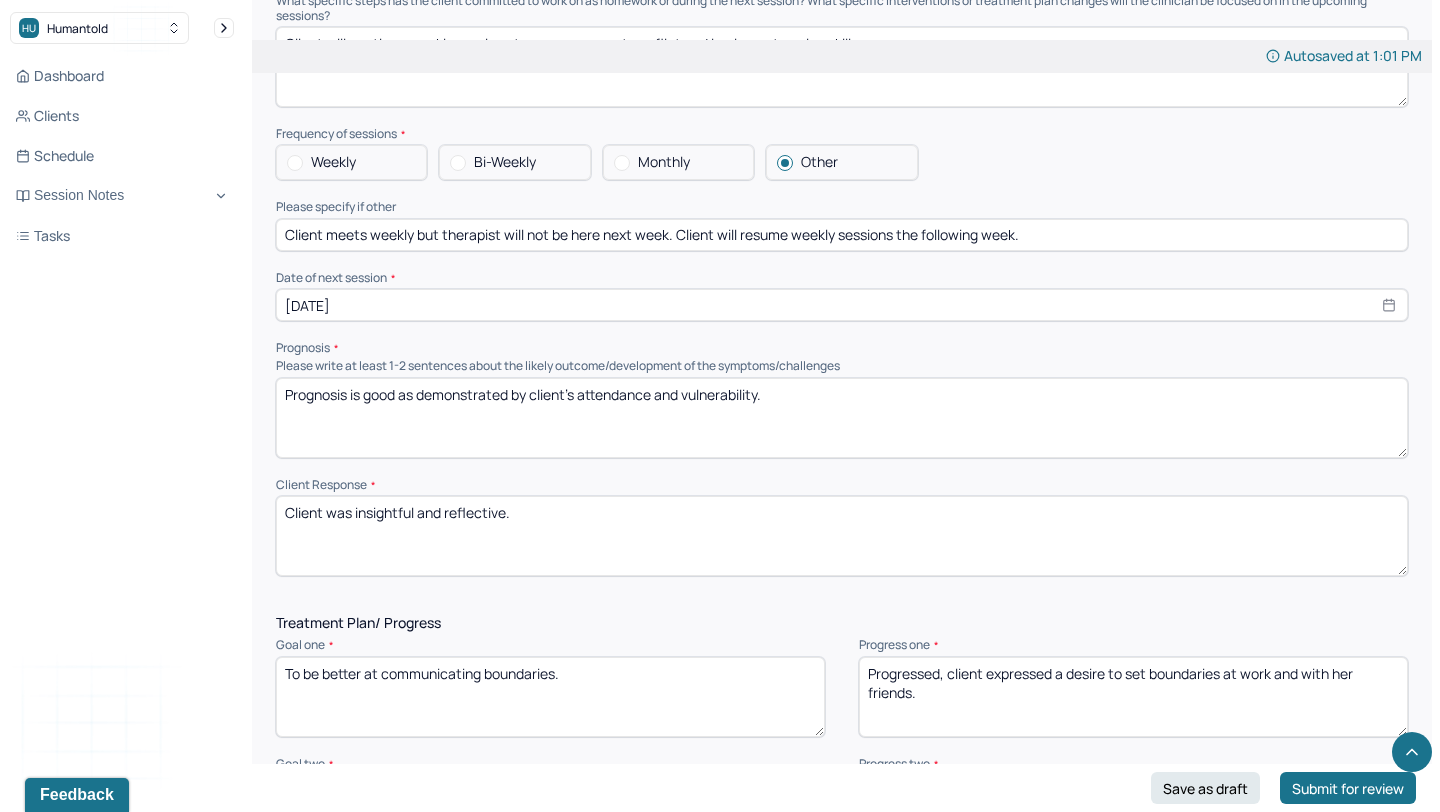 type on "Prognosis is good as demonstrated by client's attendance and vulnerability." 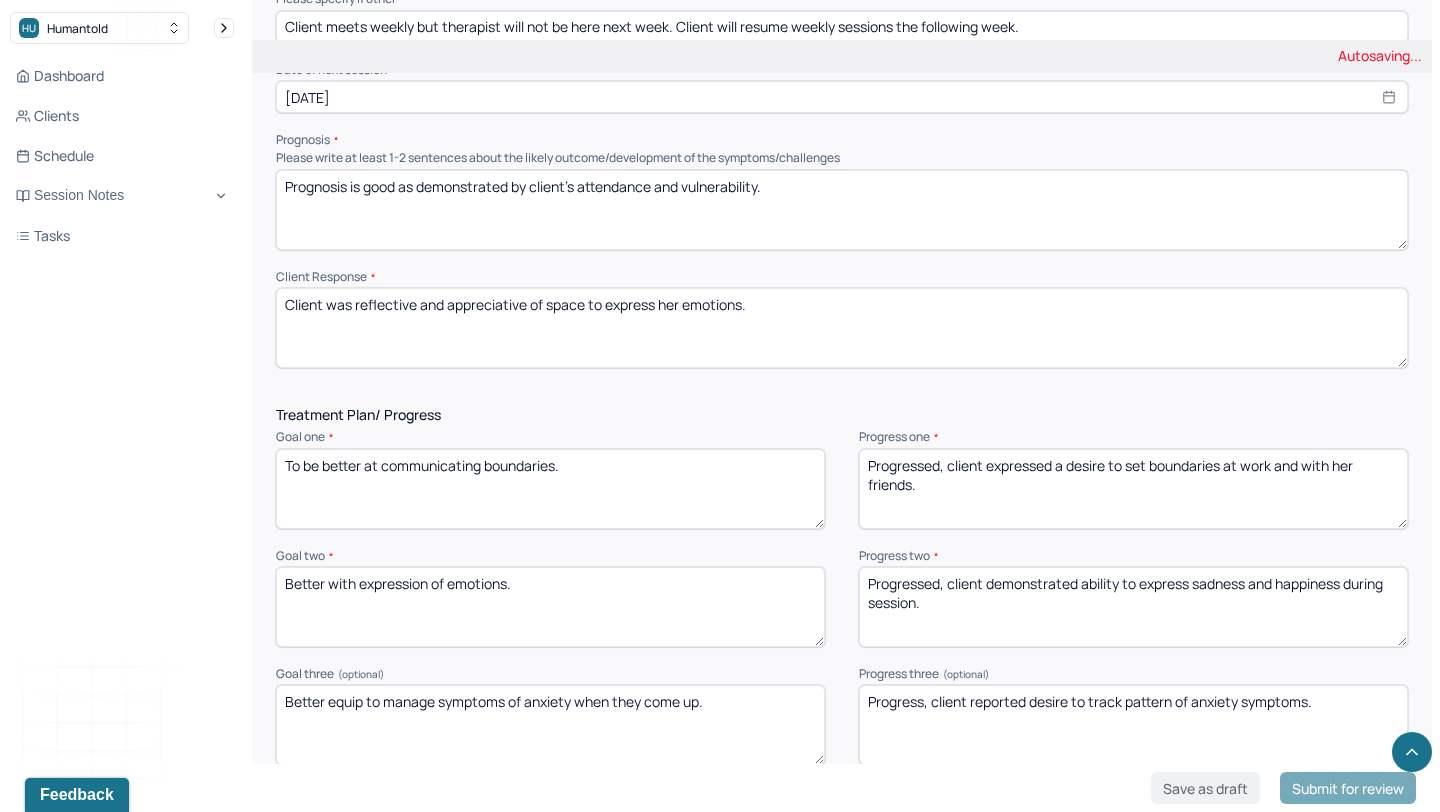 scroll, scrollTop: 2194, scrollLeft: 0, axis: vertical 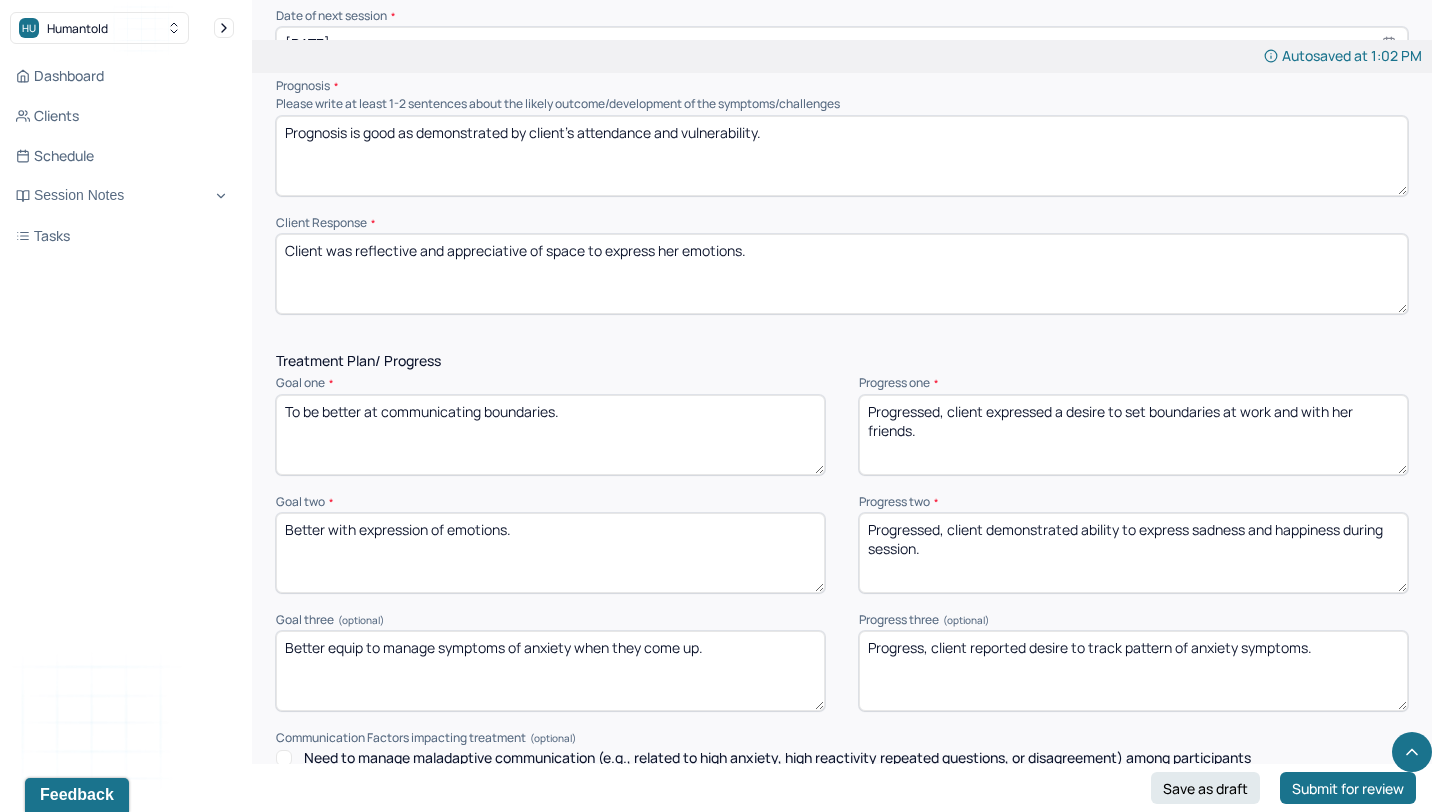 type on "Client was reflective and appreciative of space to express her emotions." 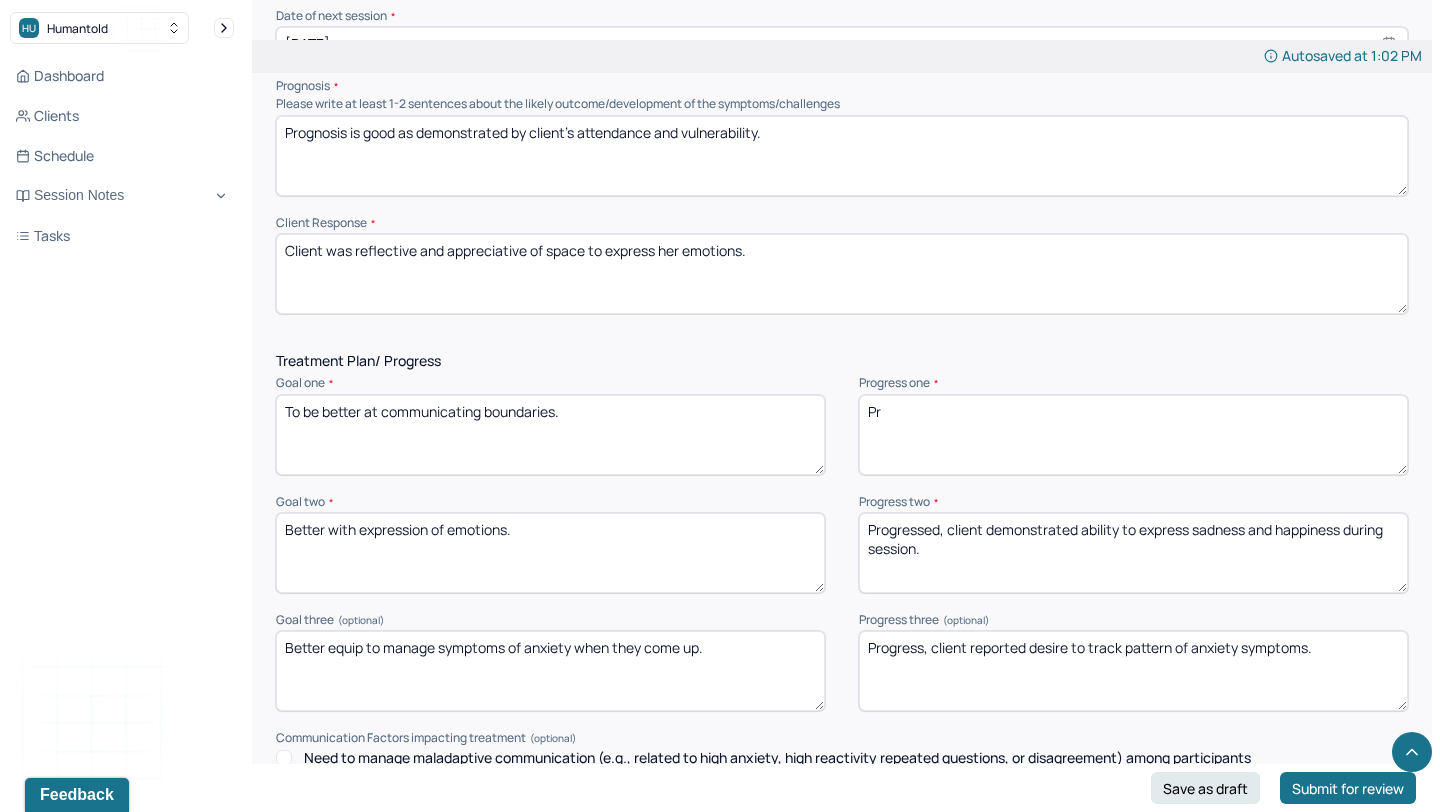 type on "P" 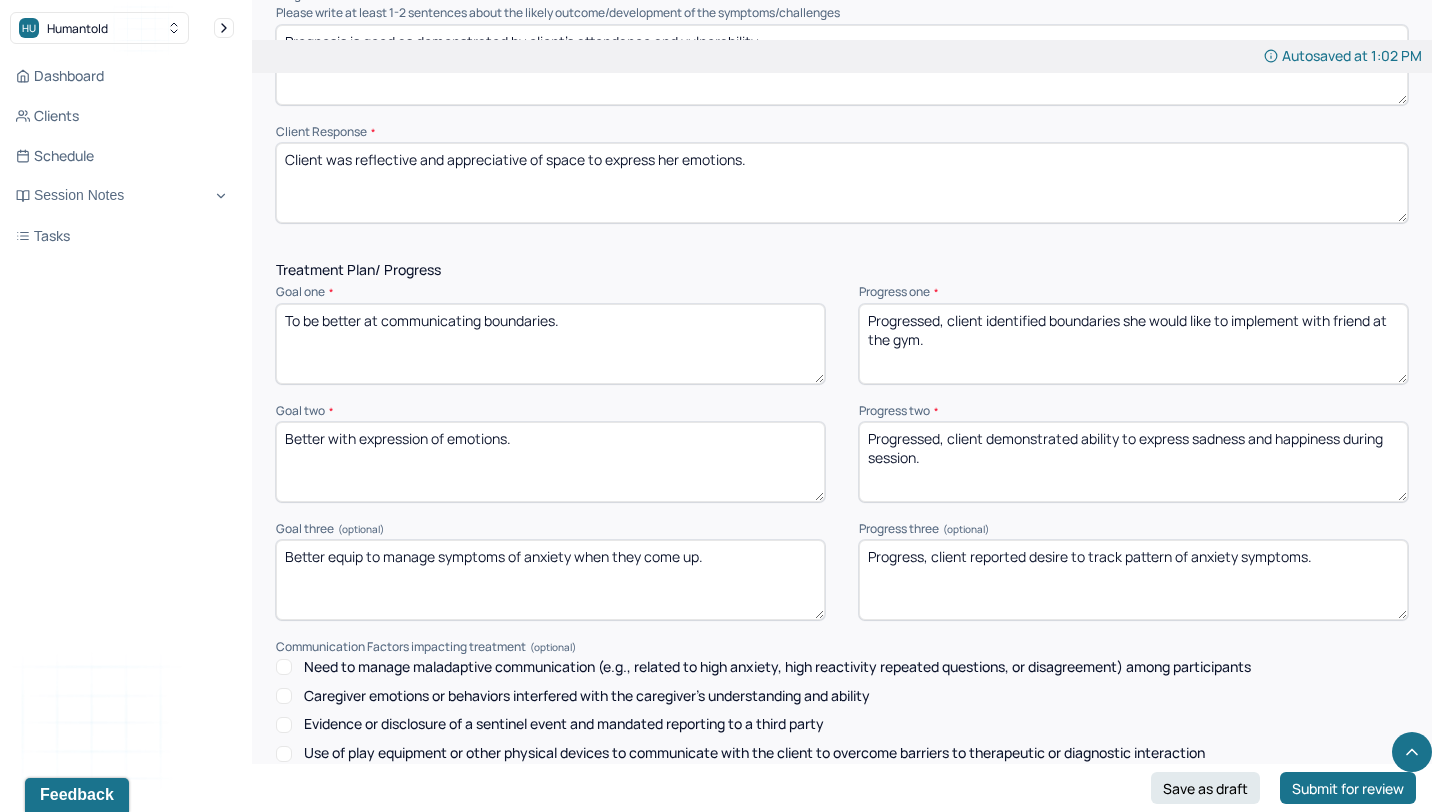 scroll, scrollTop: 2313, scrollLeft: 0, axis: vertical 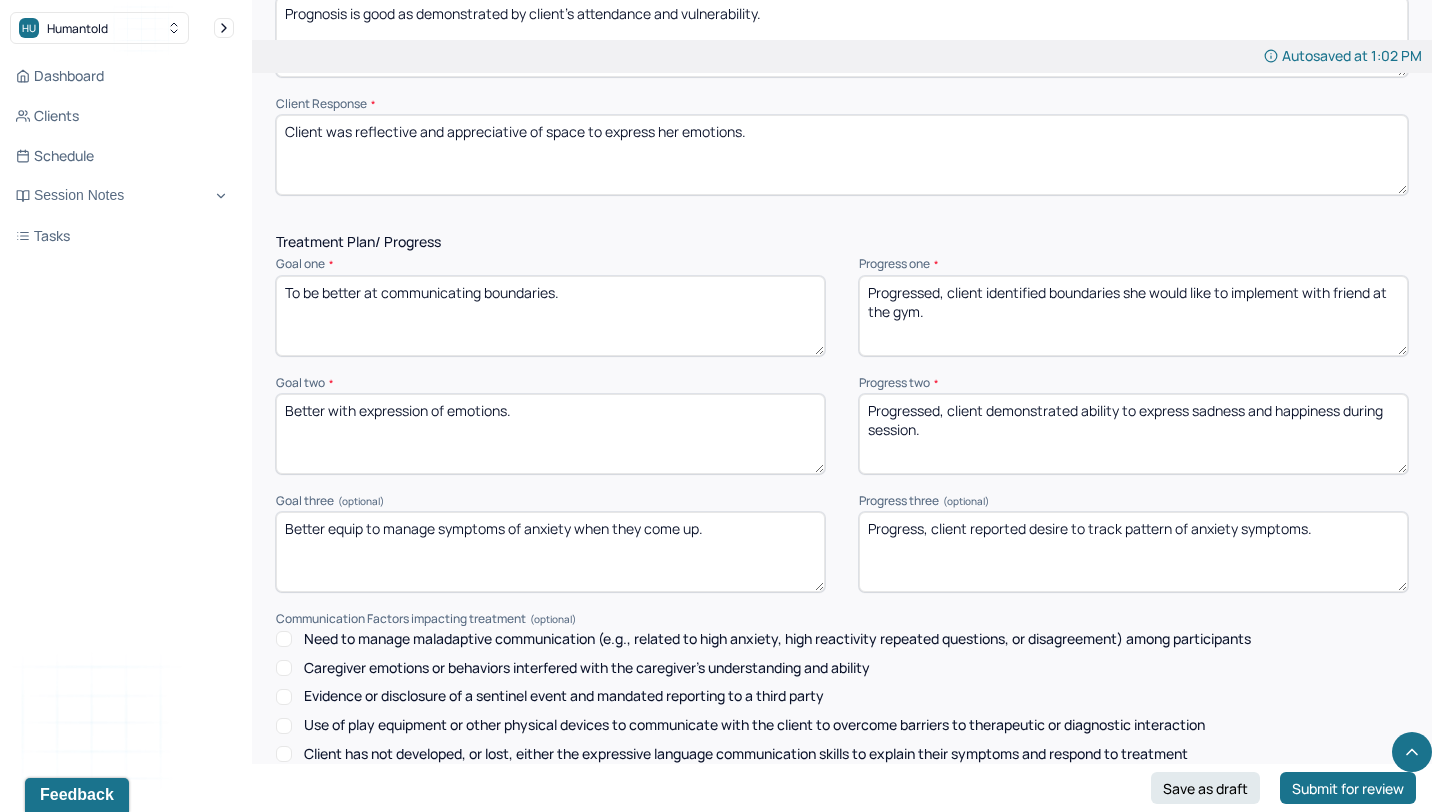 type on "Progressed, client identified boundaries she would like to implement with friend at the gym." 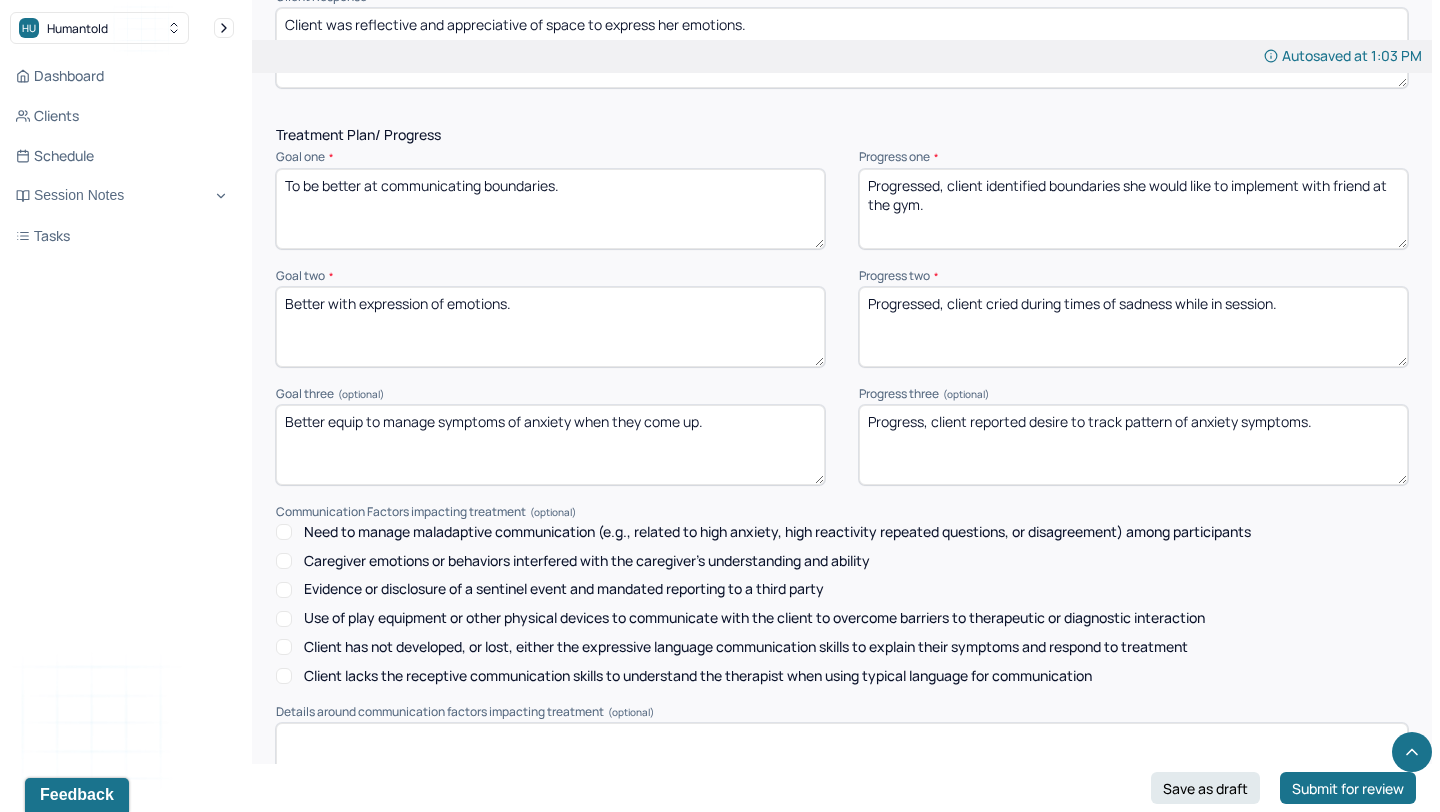 scroll, scrollTop: 2448, scrollLeft: 0, axis: vertical 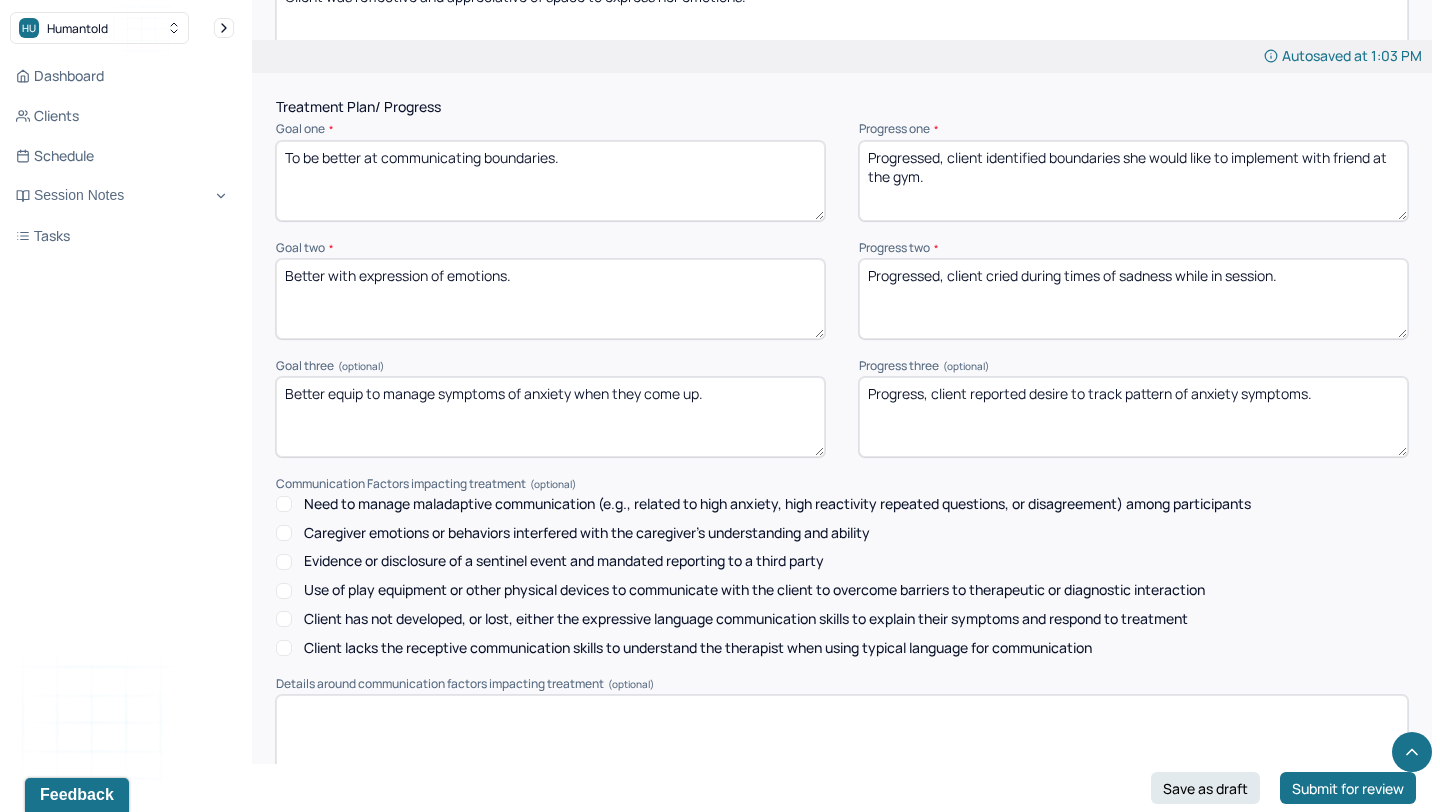 type on "Progressed, client cried during times of sadness while in session." 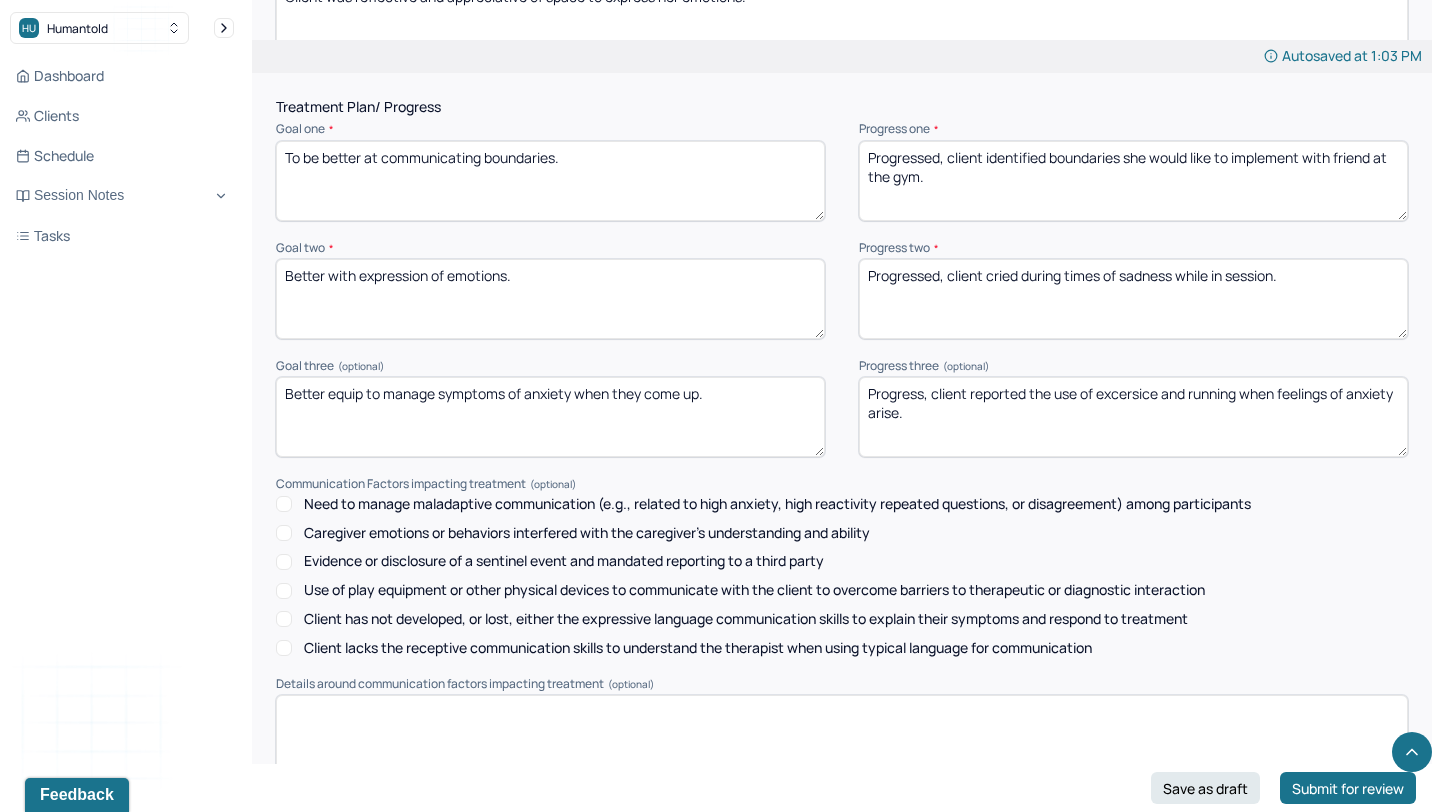 click on "Progress, client reported the use of excersice and running when feelings of anxiety arise." at bounding box center [1133, 417] 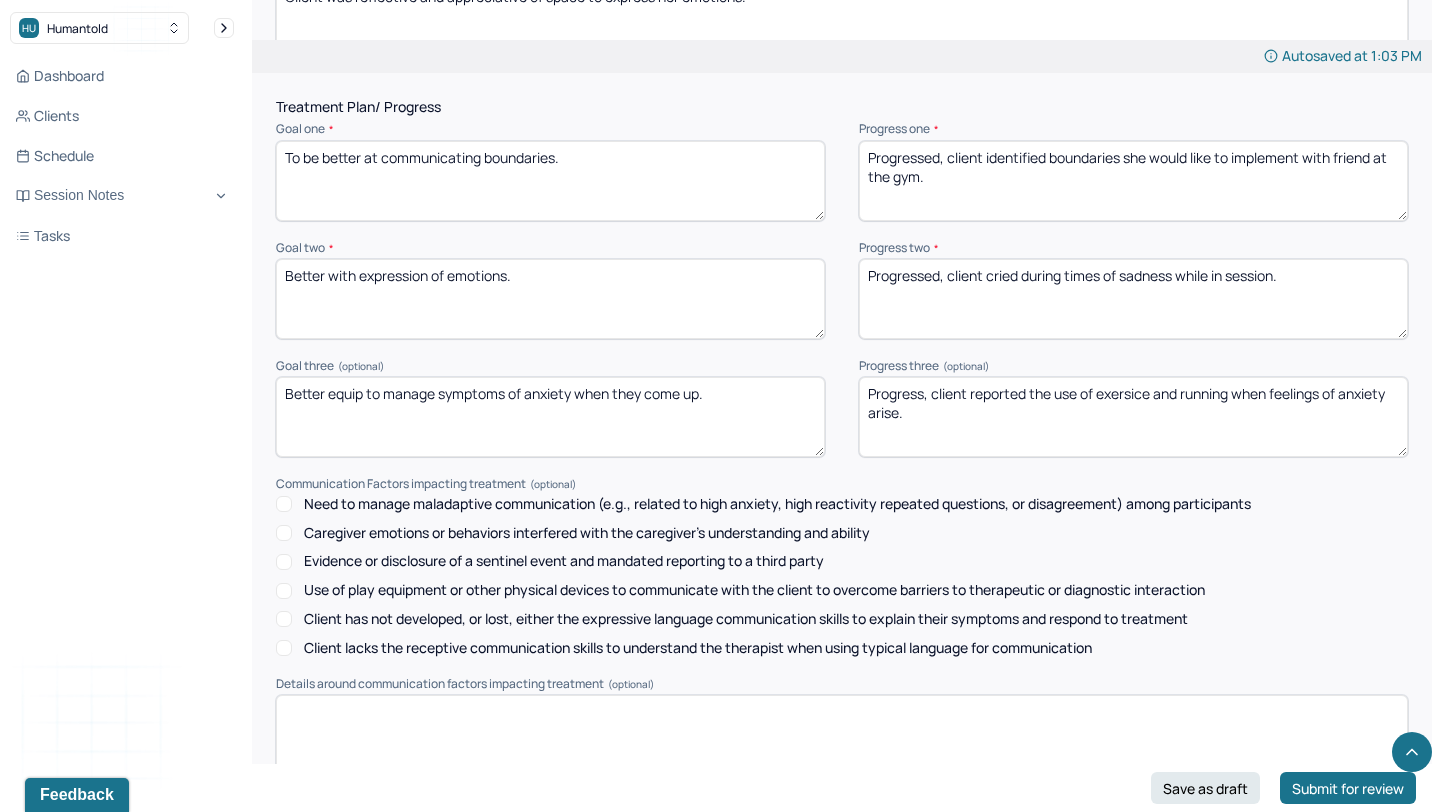 click on "Progress, client reported the use of exersice and running when feelings of anxiety arise." at bounding box center [1133, 417] 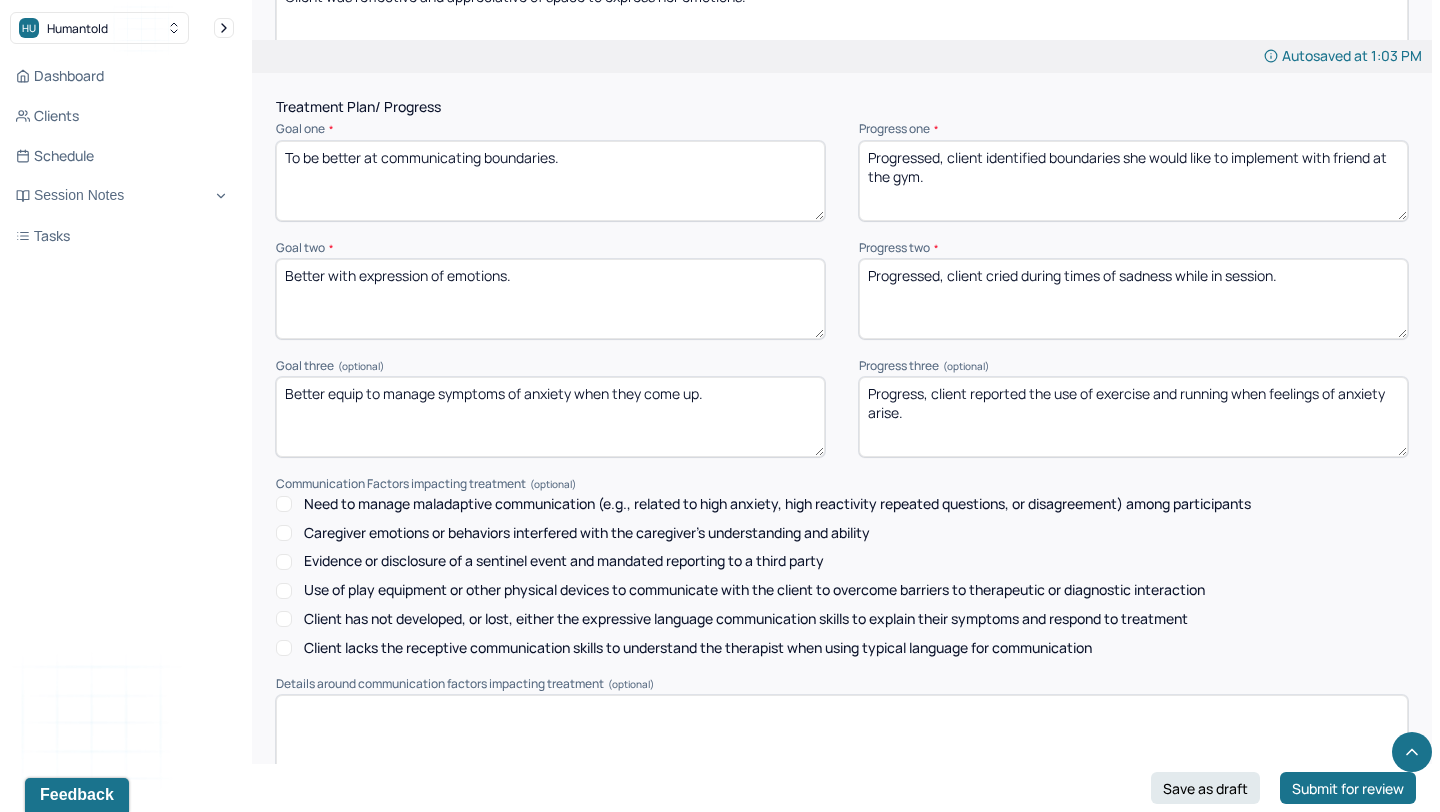 click on "Progress, client reported the use of exercice and running when feelings of anxiety arise." at bounding box center [1133, 417] 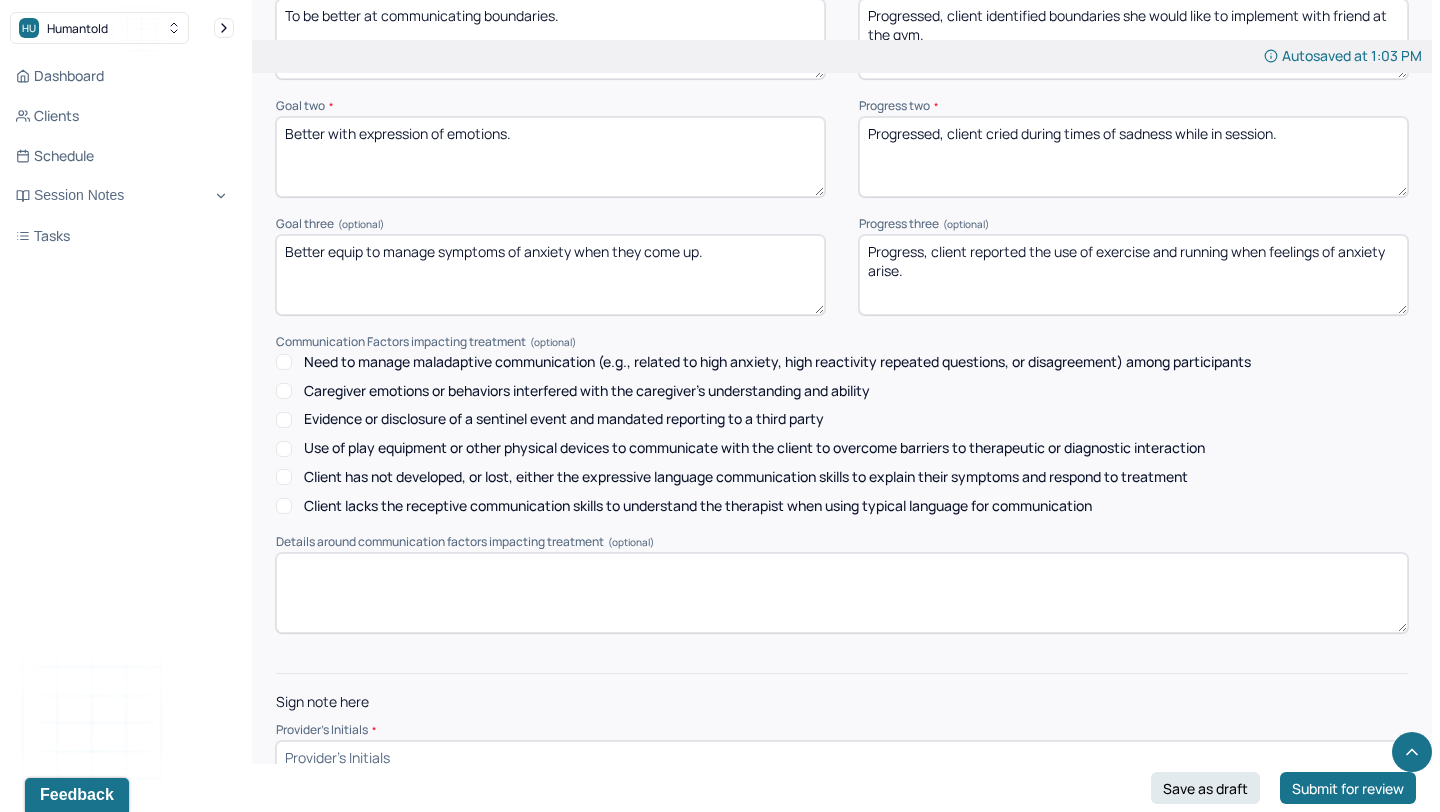 scroll, scrollTop: 2627, scrollLeft: 0, axis: vertical 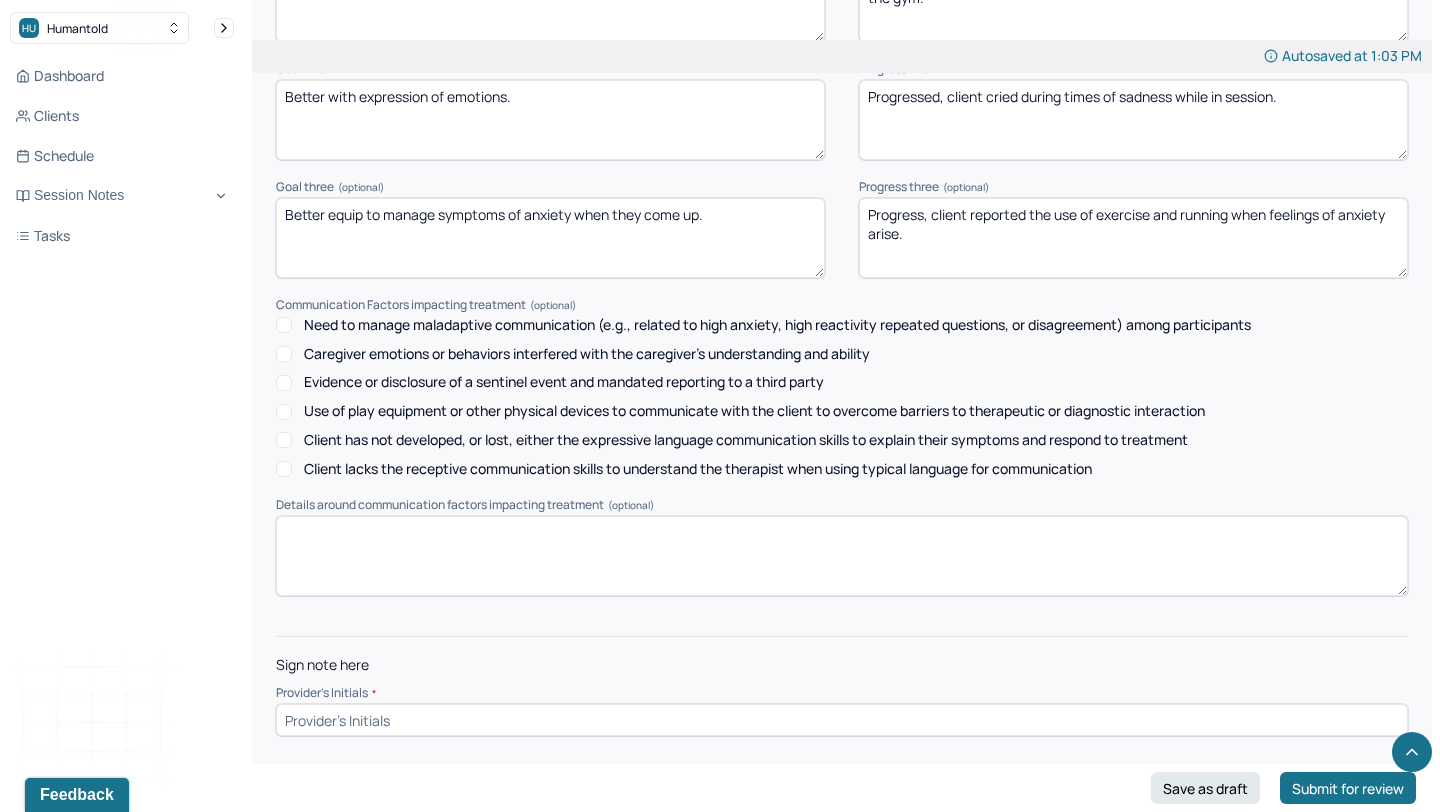 type on "Progress, client reported the use of exercise and running when feelings of anxiety arise." 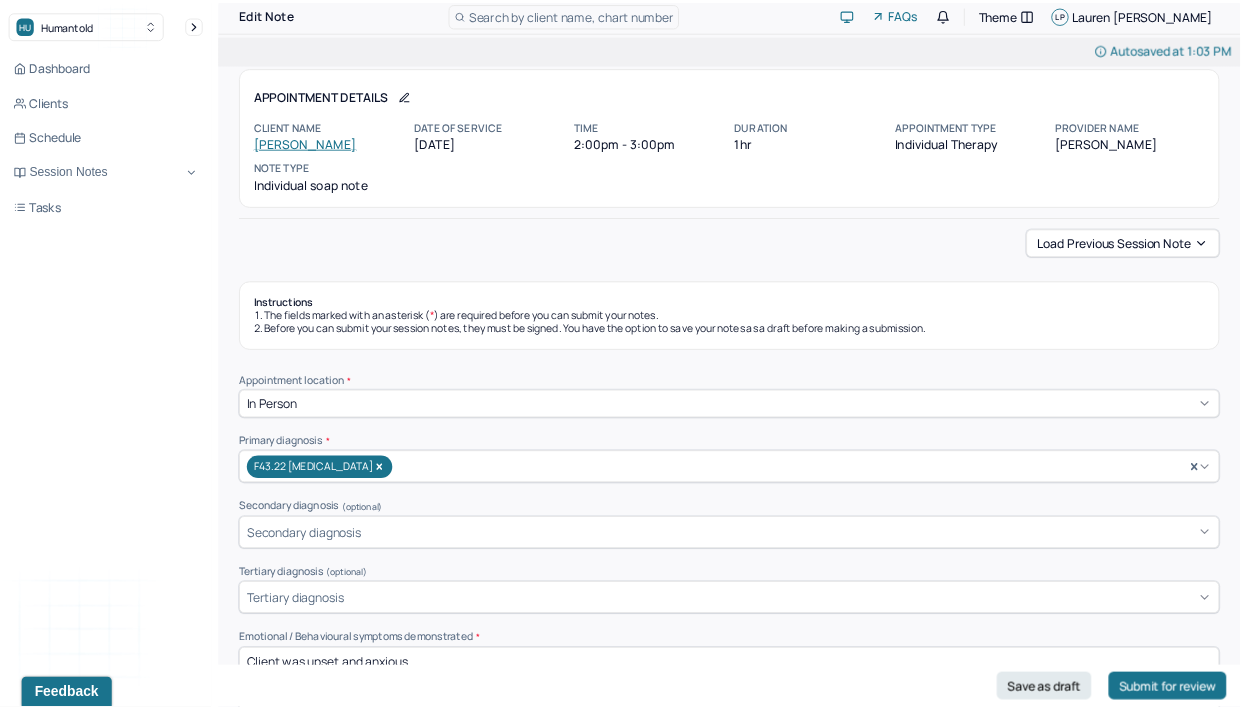 scroll, scrollTop: 0, scrollLeft: 0, axis: both 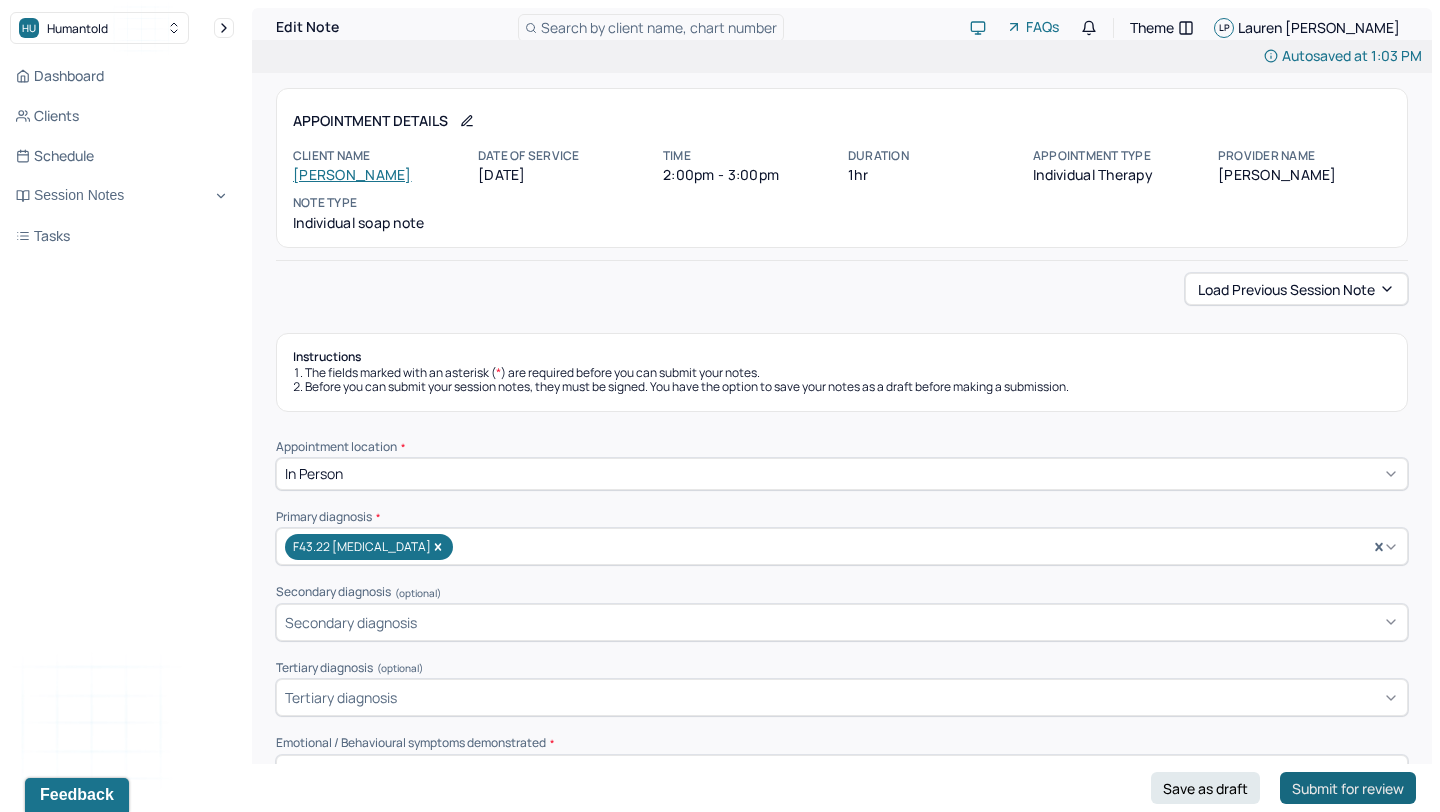 type on "lp1" 